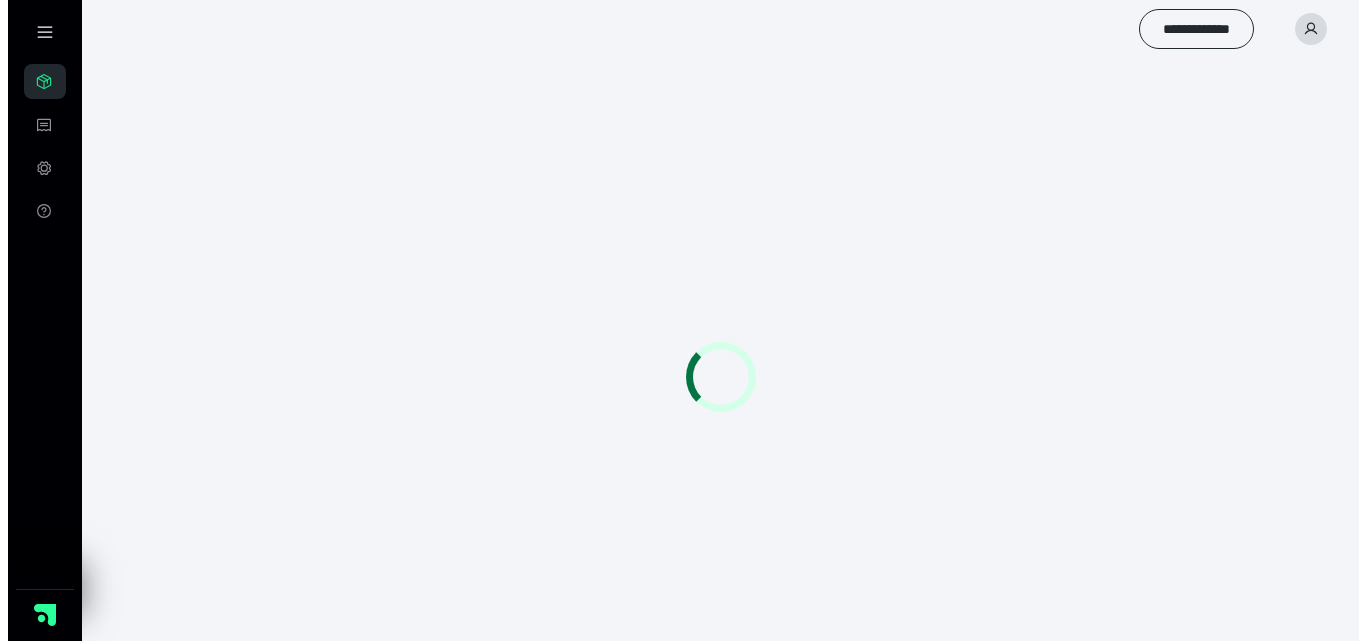scroll, scrollTop: 0, scrollLeft: 0, axis: both 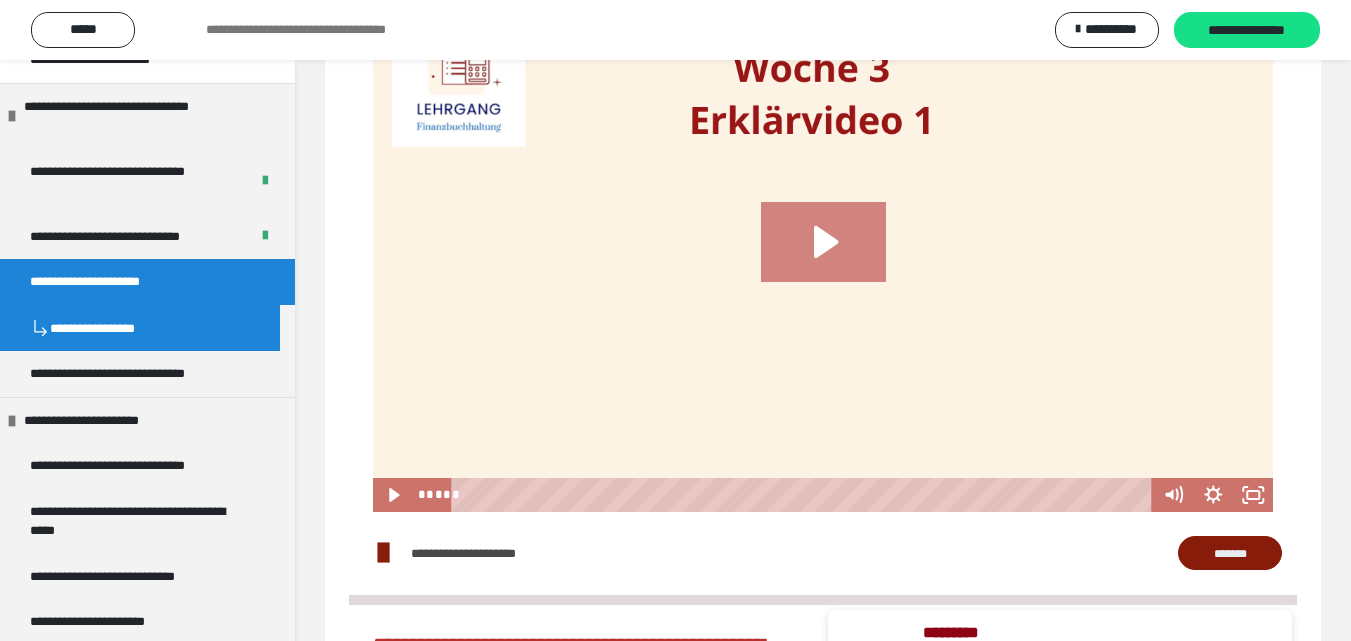 click 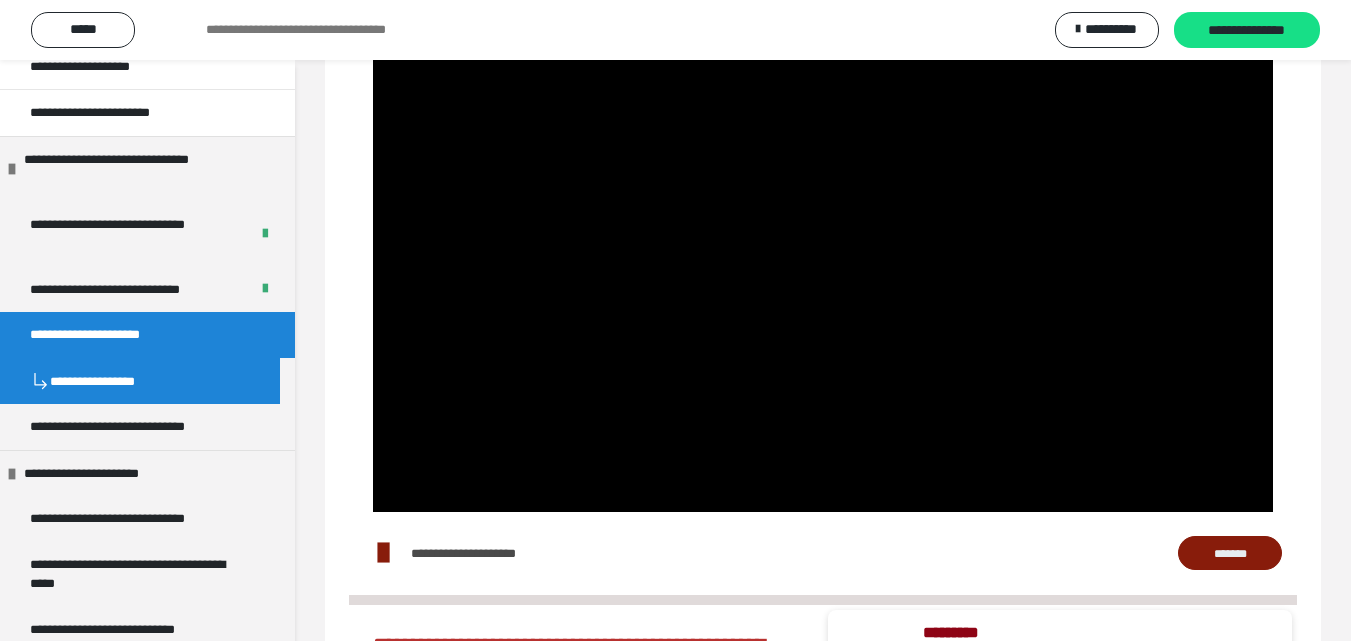 scroll, scrollTop: 166, scrollLeft: 0, axis: vertical 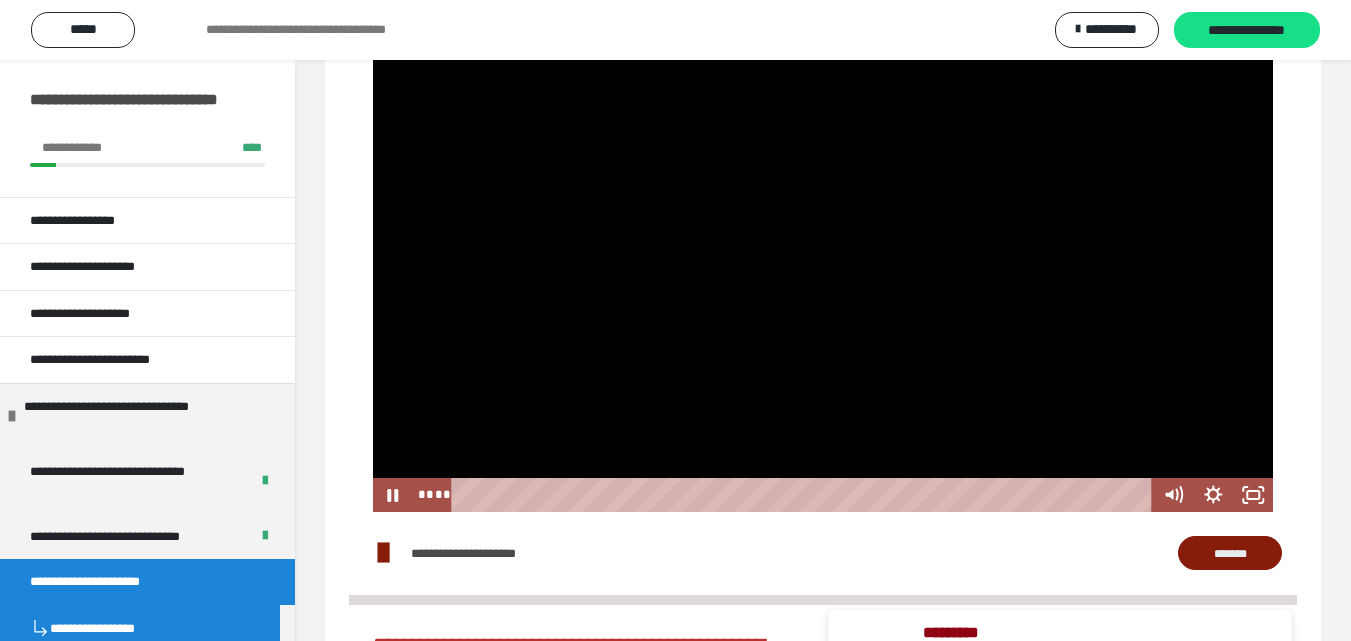 click at bounding box center (823, 258) 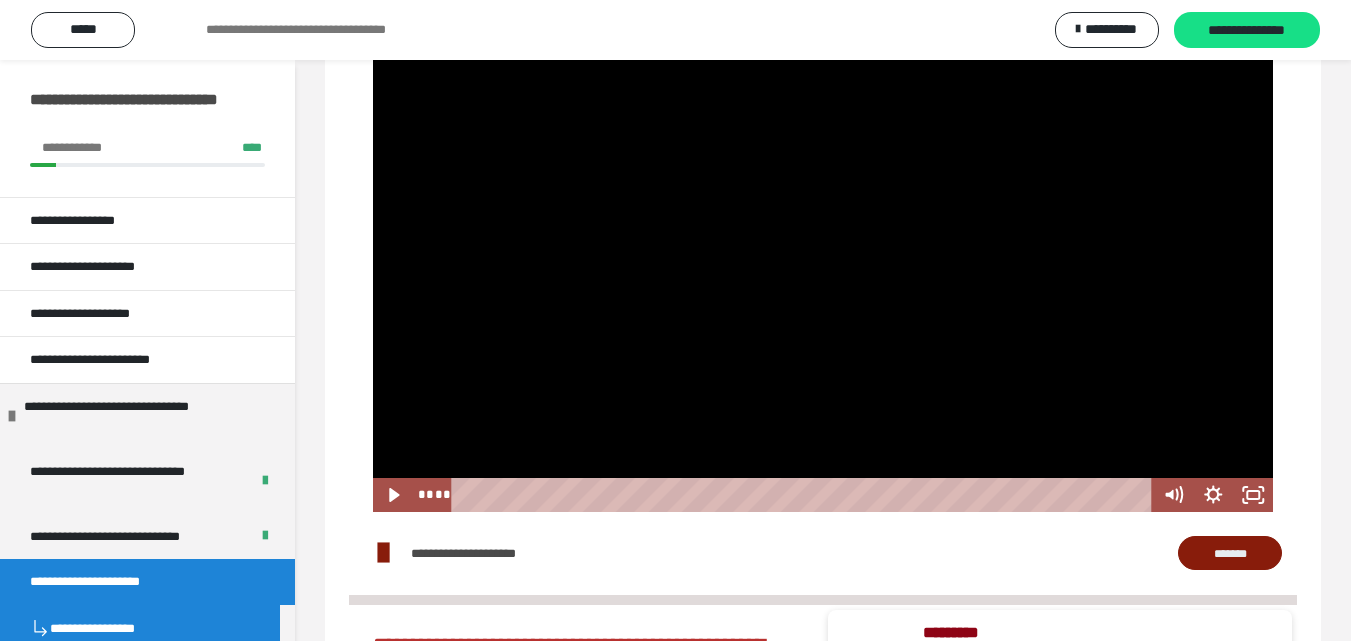 click at bounding box center (823, 258) 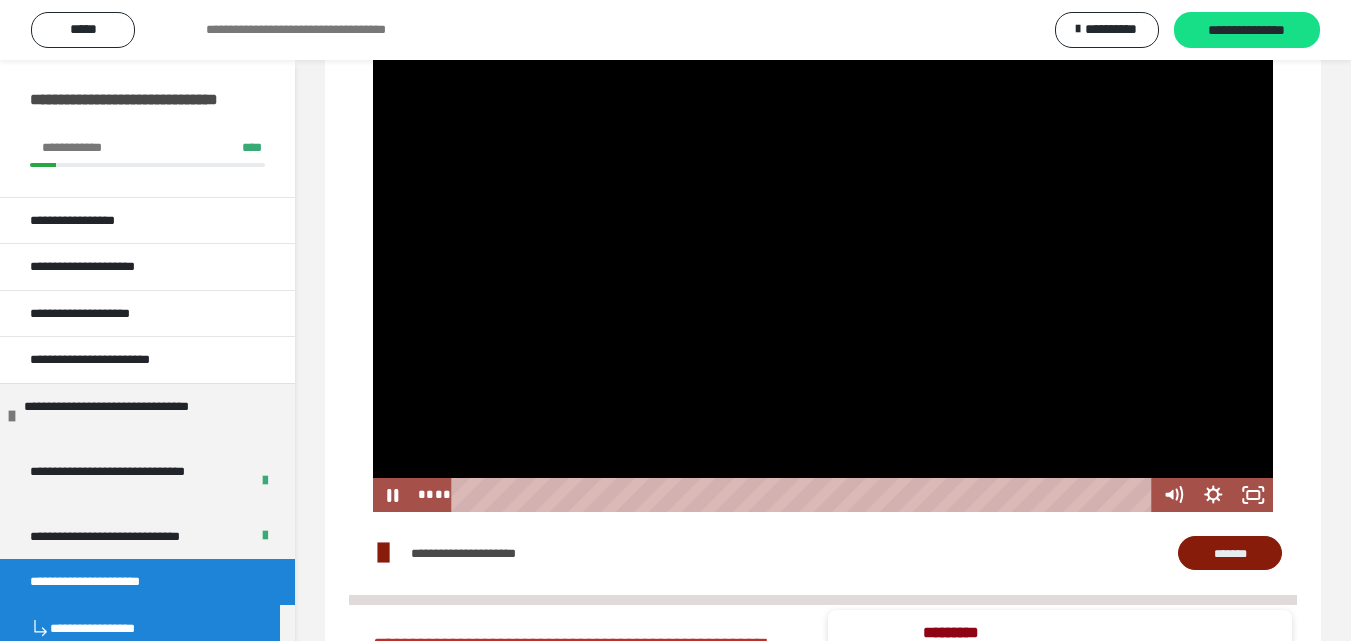 click at bounding box center [804, 495] 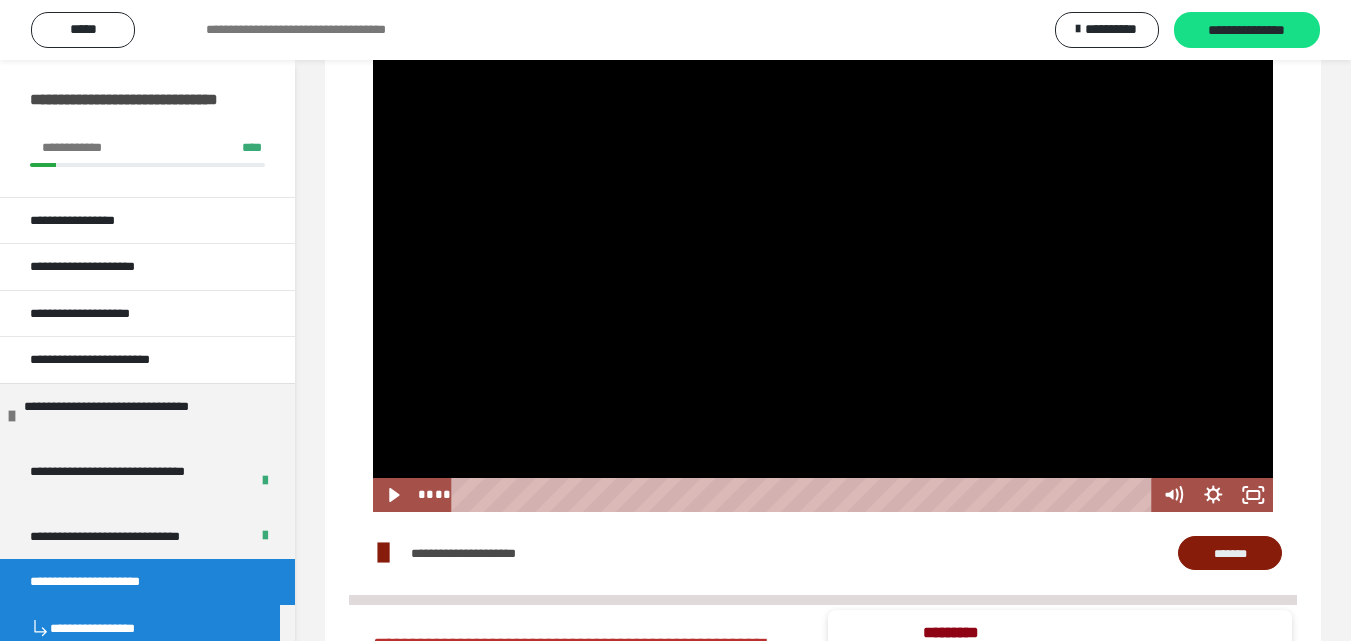 click at bounding box center [823, 258] 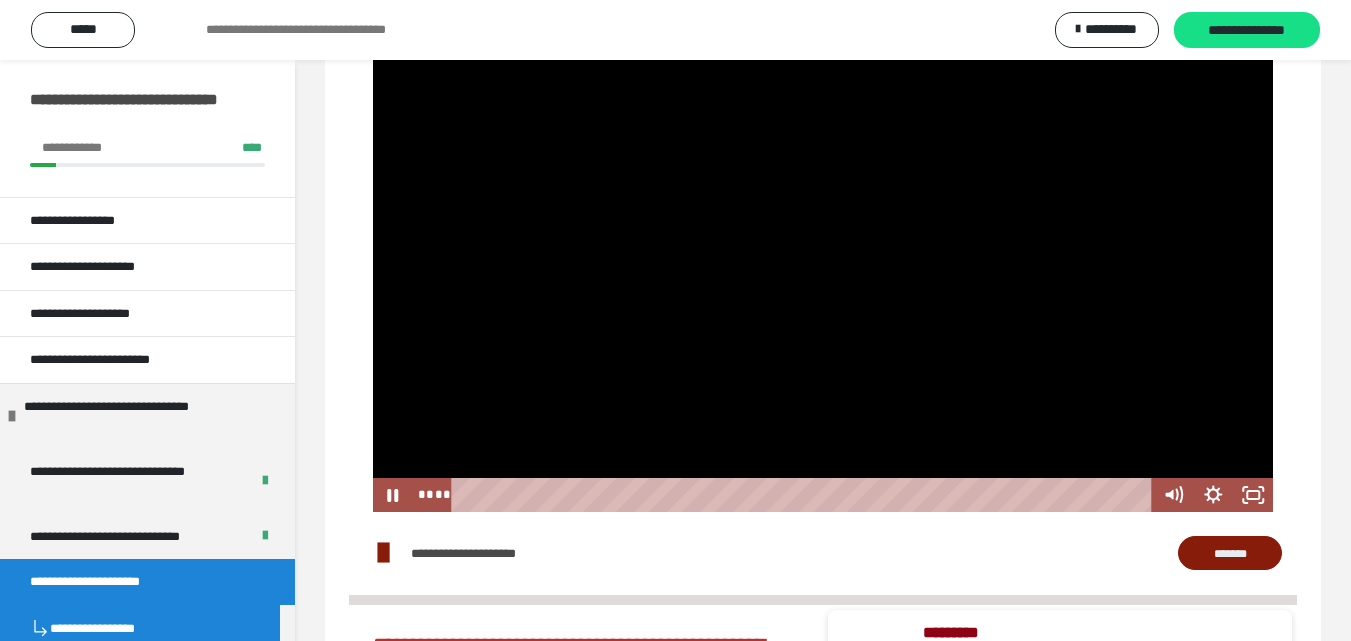 click at bounding box center [823, 258] 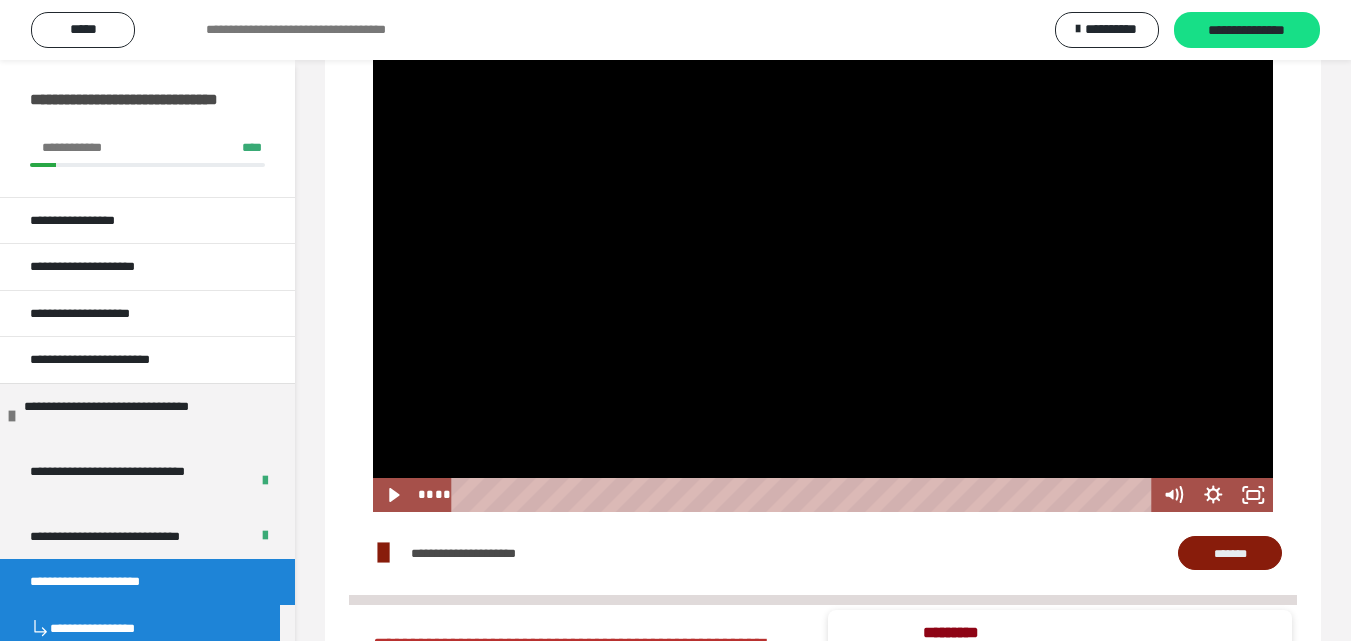 click at bounding box center [823, 258] 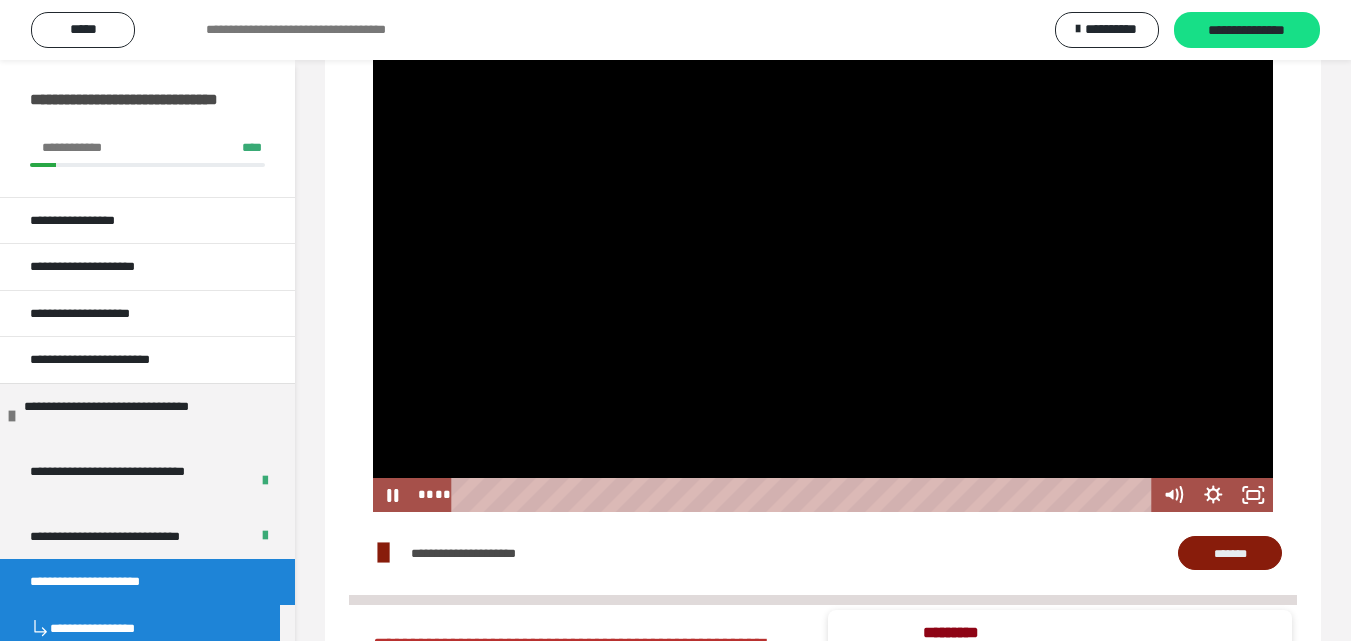 click at bounding box center (823, 258) 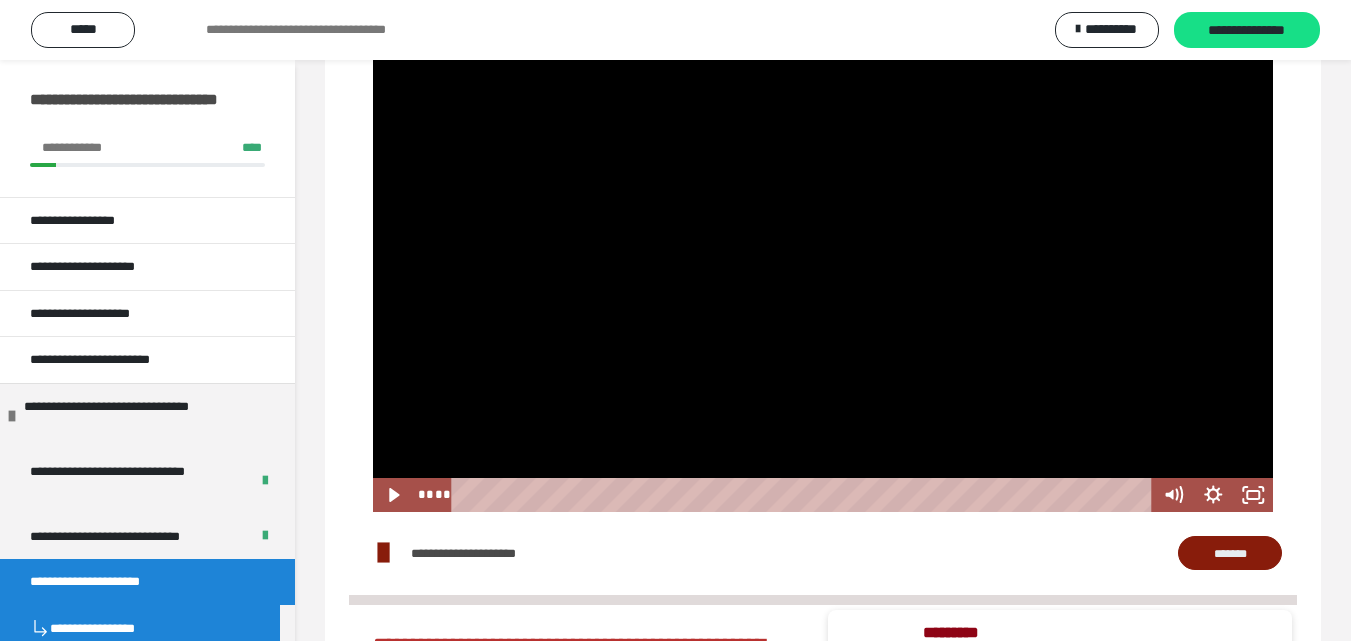 click at bounding box center (823, 258) 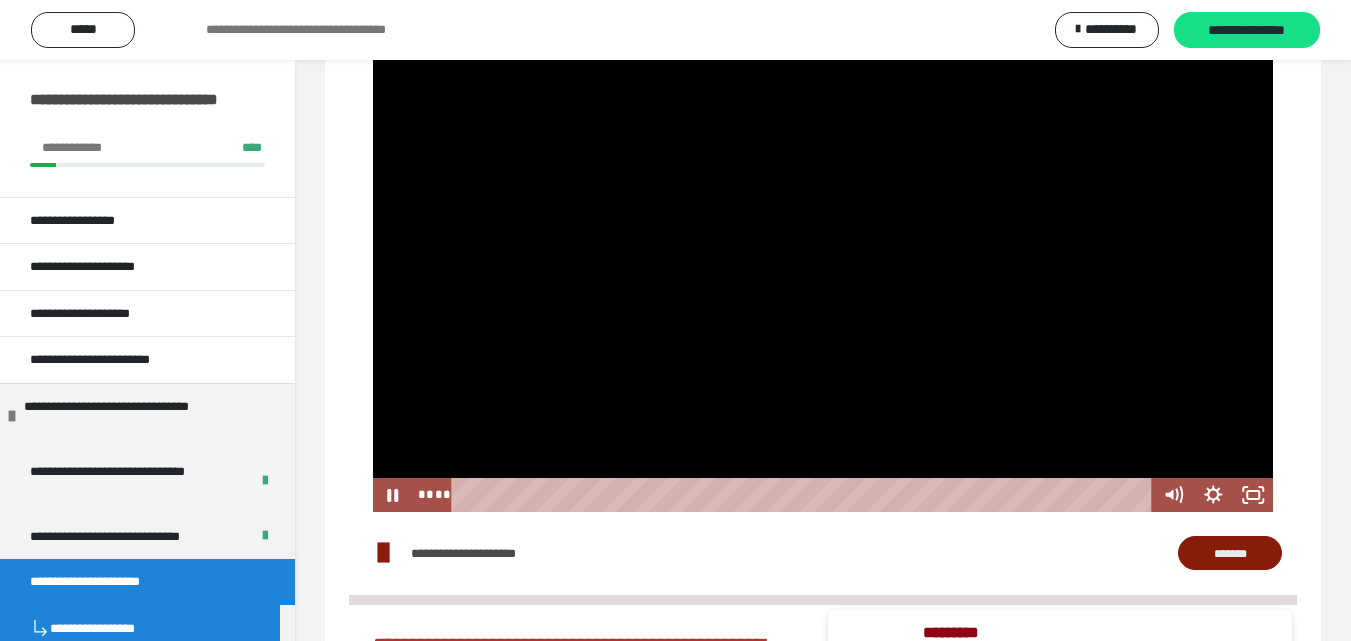 click at bounding box center (823, 258) 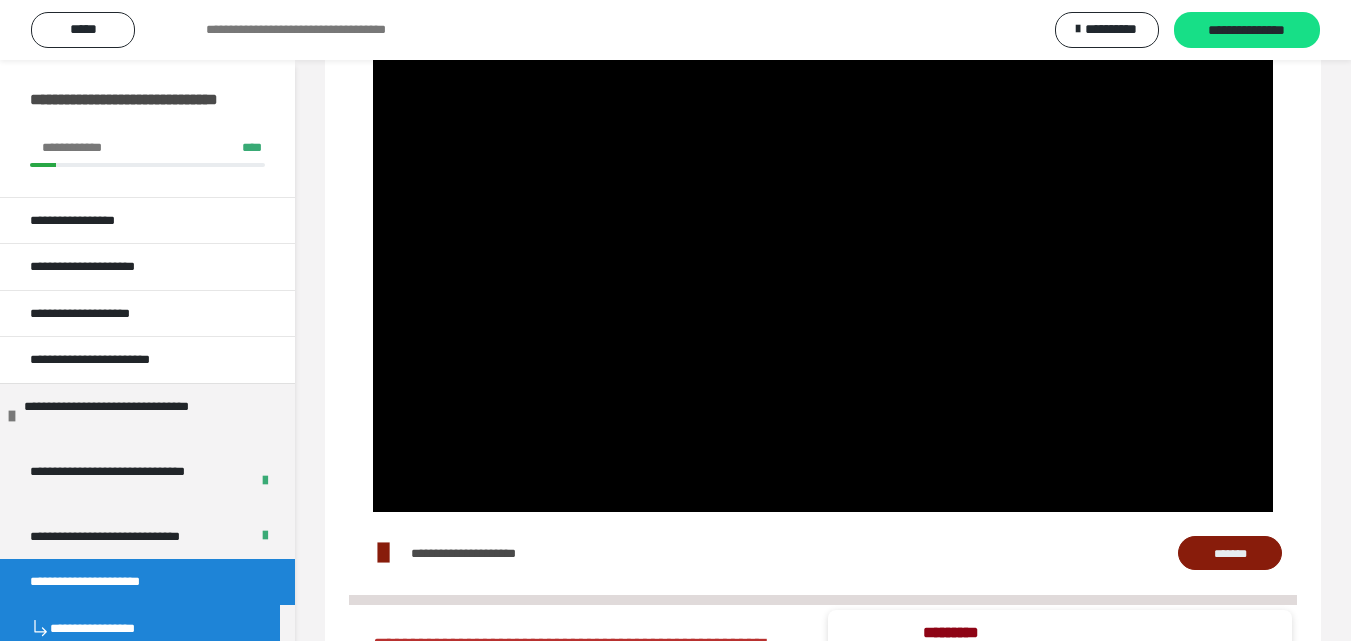 click at bounding box center (823, 258) 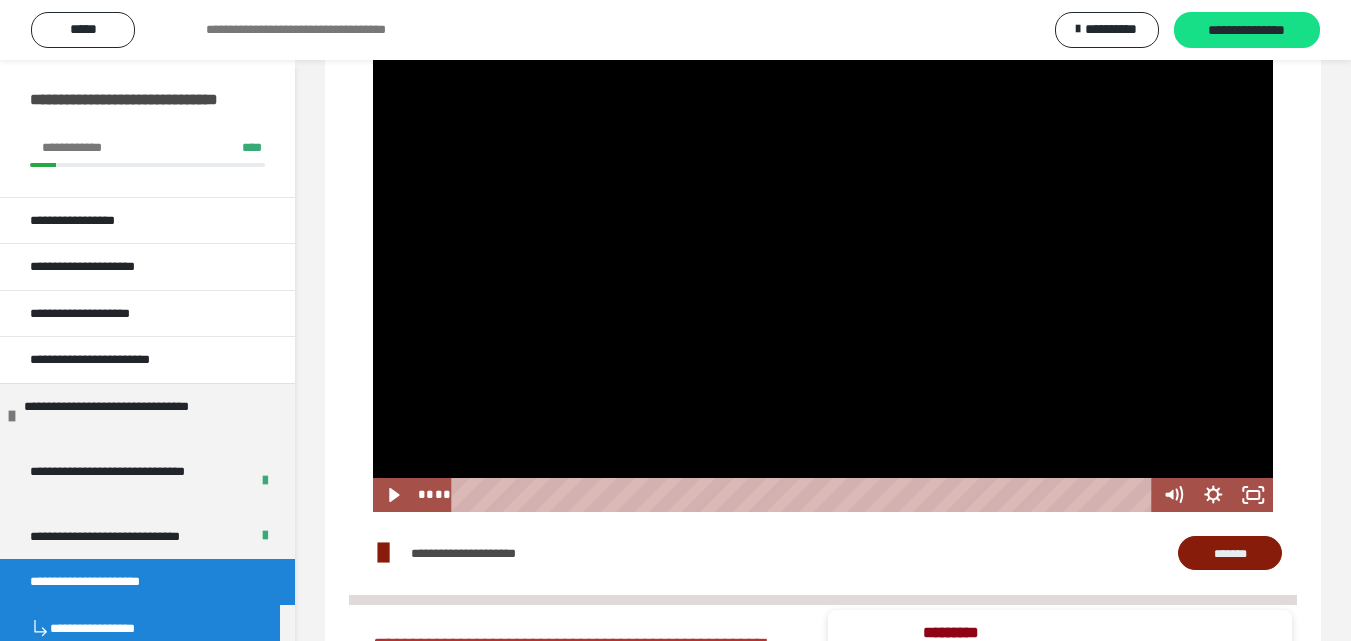 click at bounding box center [823, 258] 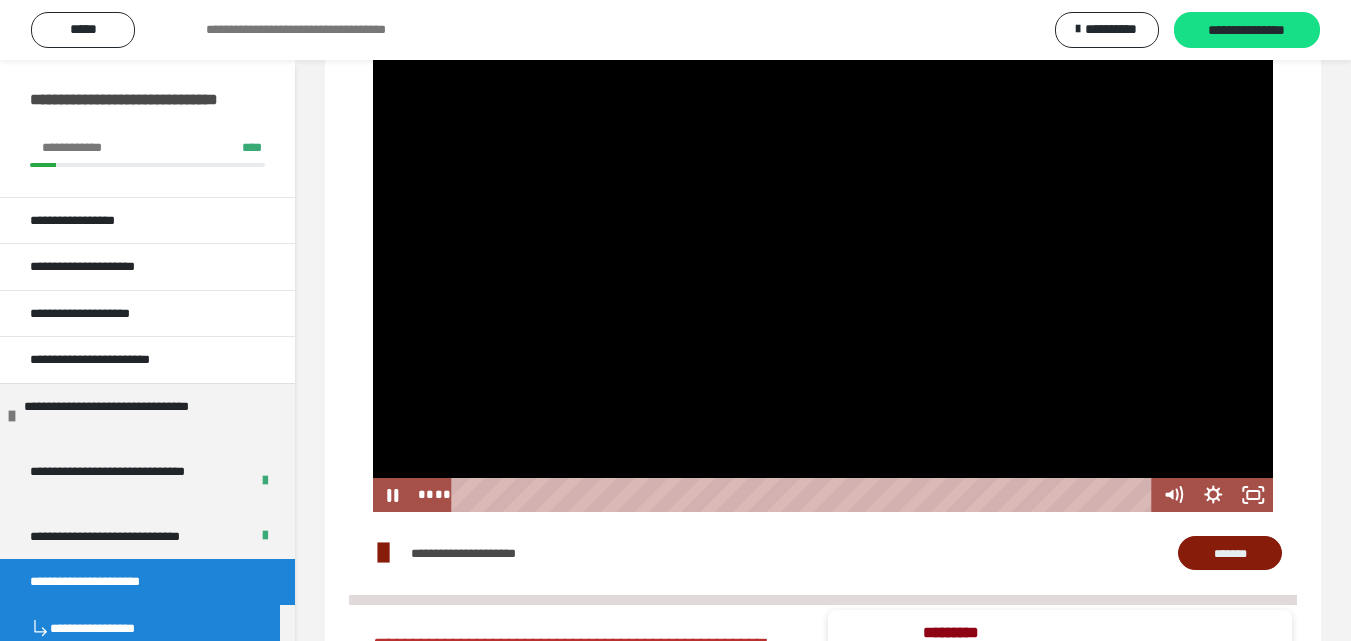 click at bounding box center (823, 258) 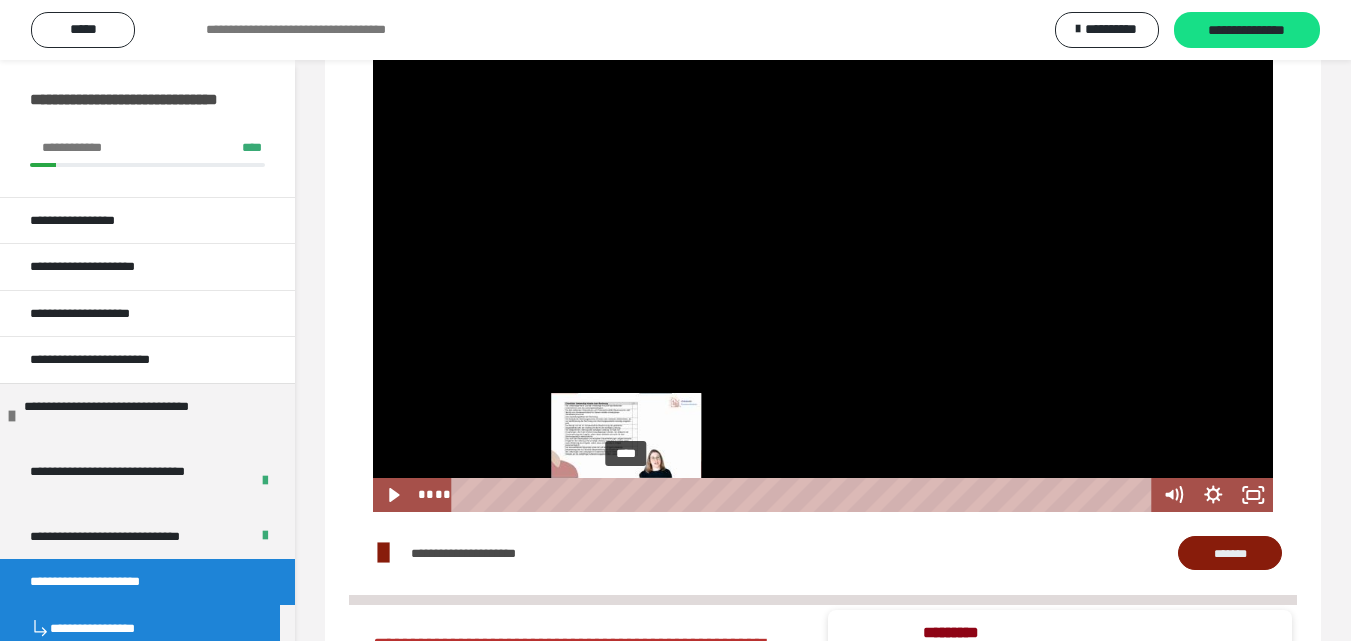 click on "****" at bounding box center (804, 495) 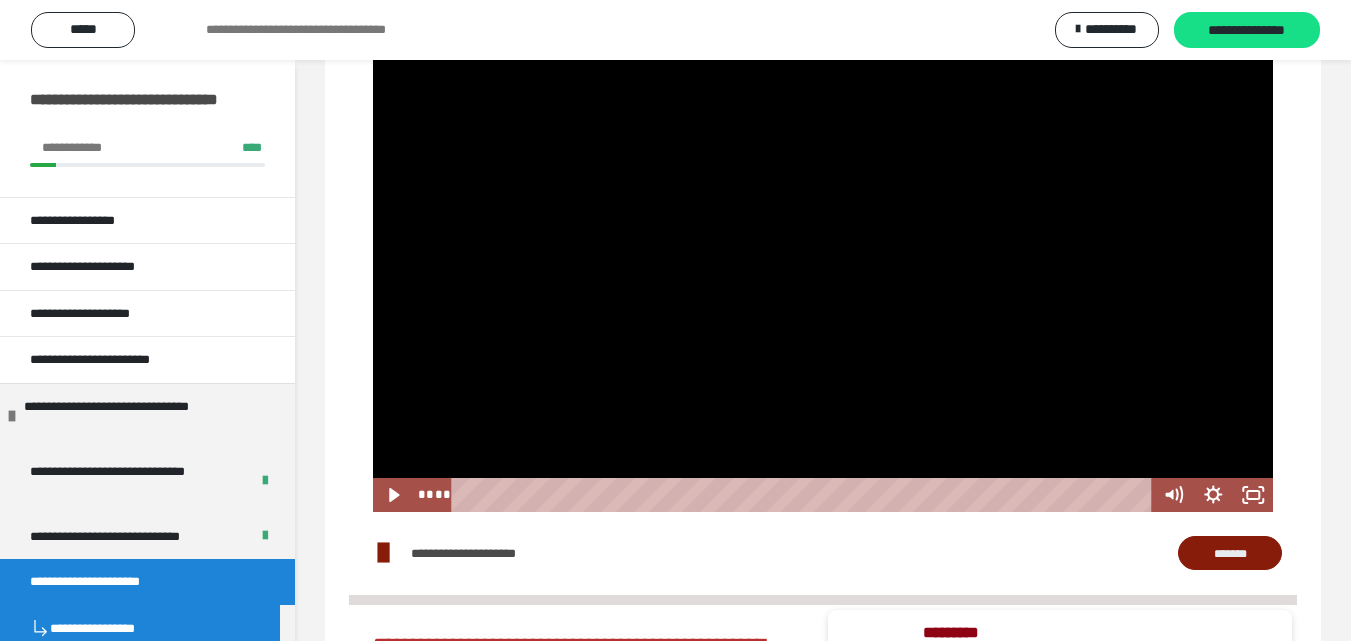 click at bounding box center (823, 258) 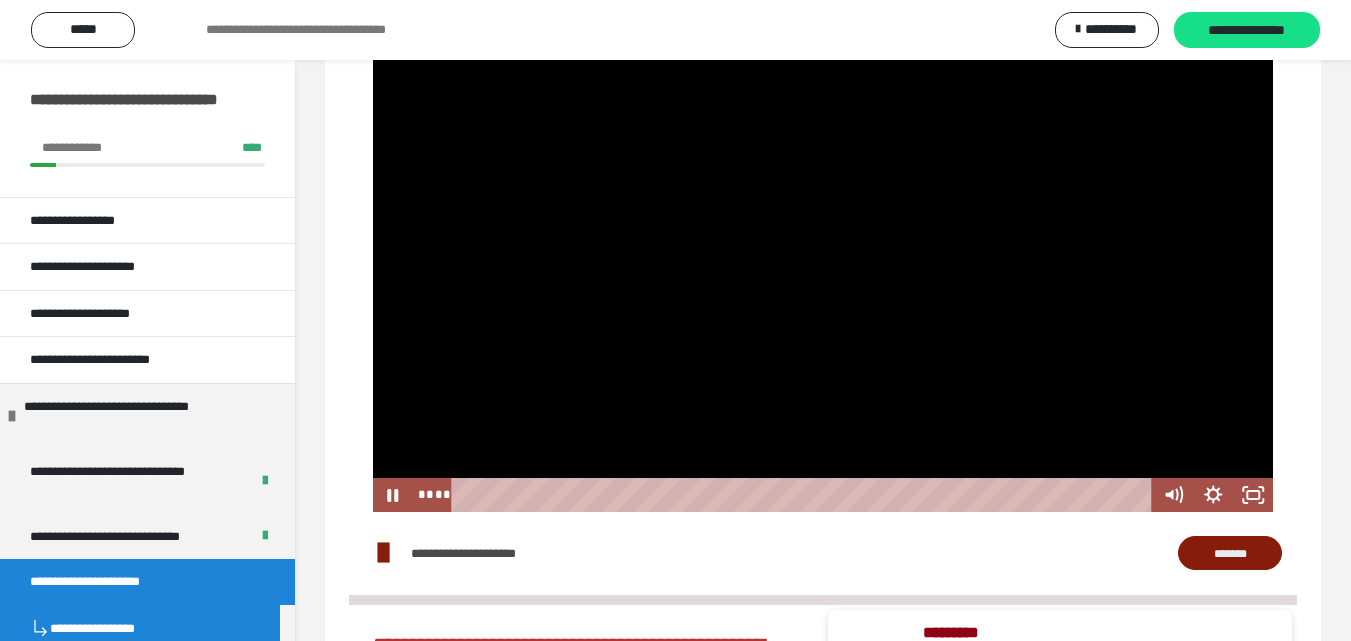 click at bounding box center (823, 258) 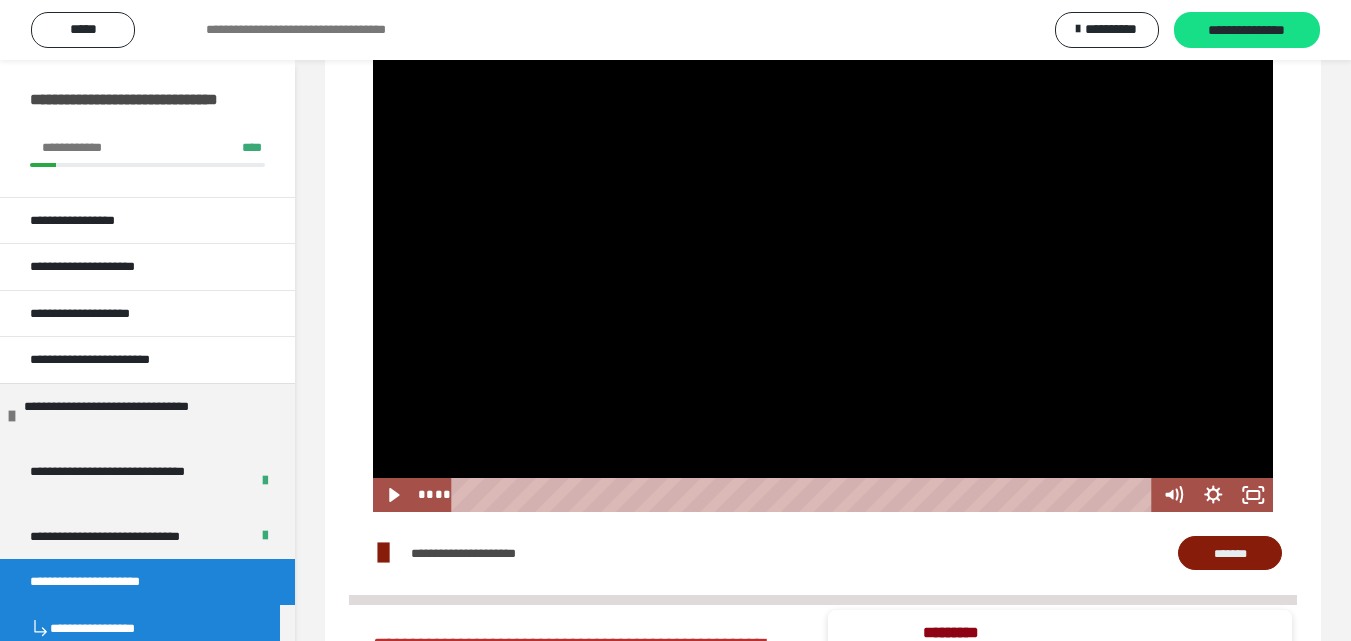 click at bounding box center (823, 258) 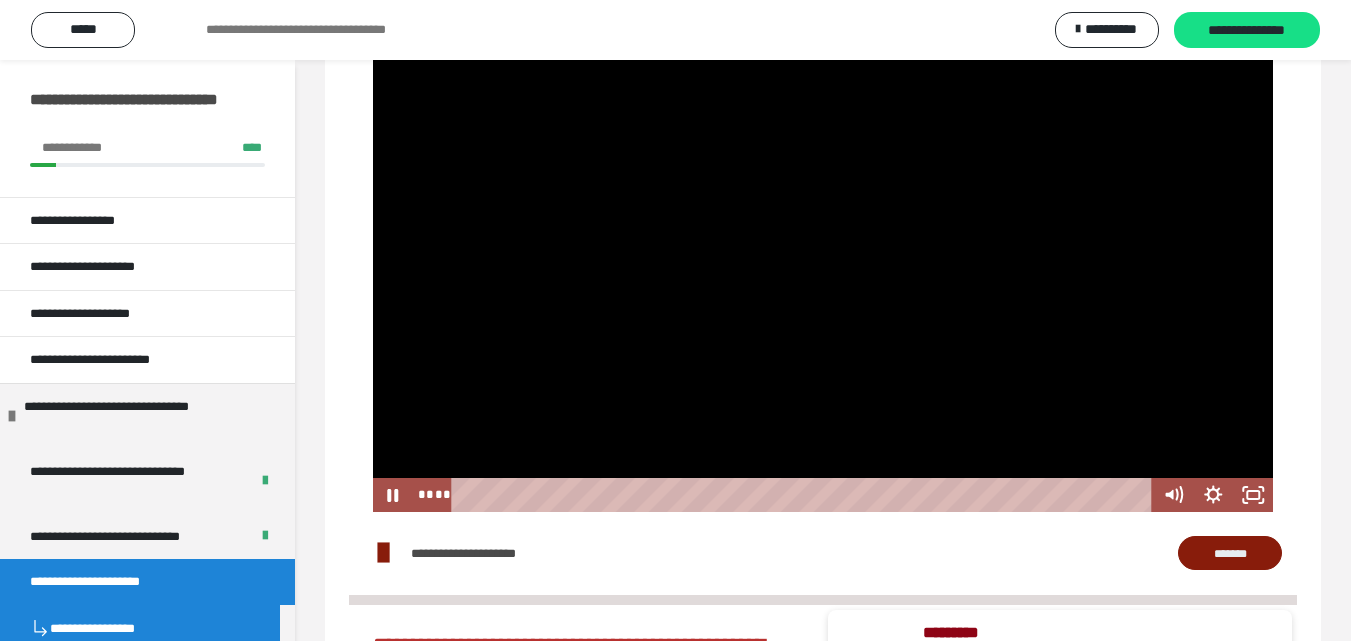 click at bounding box center (823, 258) 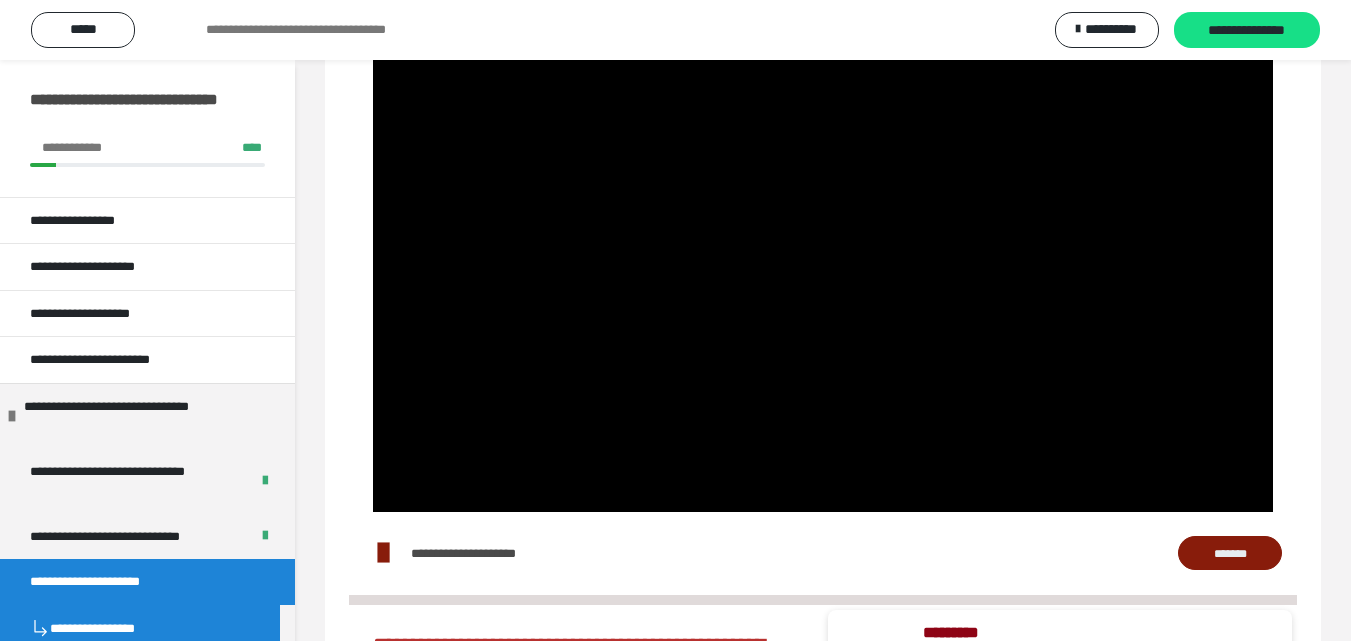 click at bounding box center [823, 258] 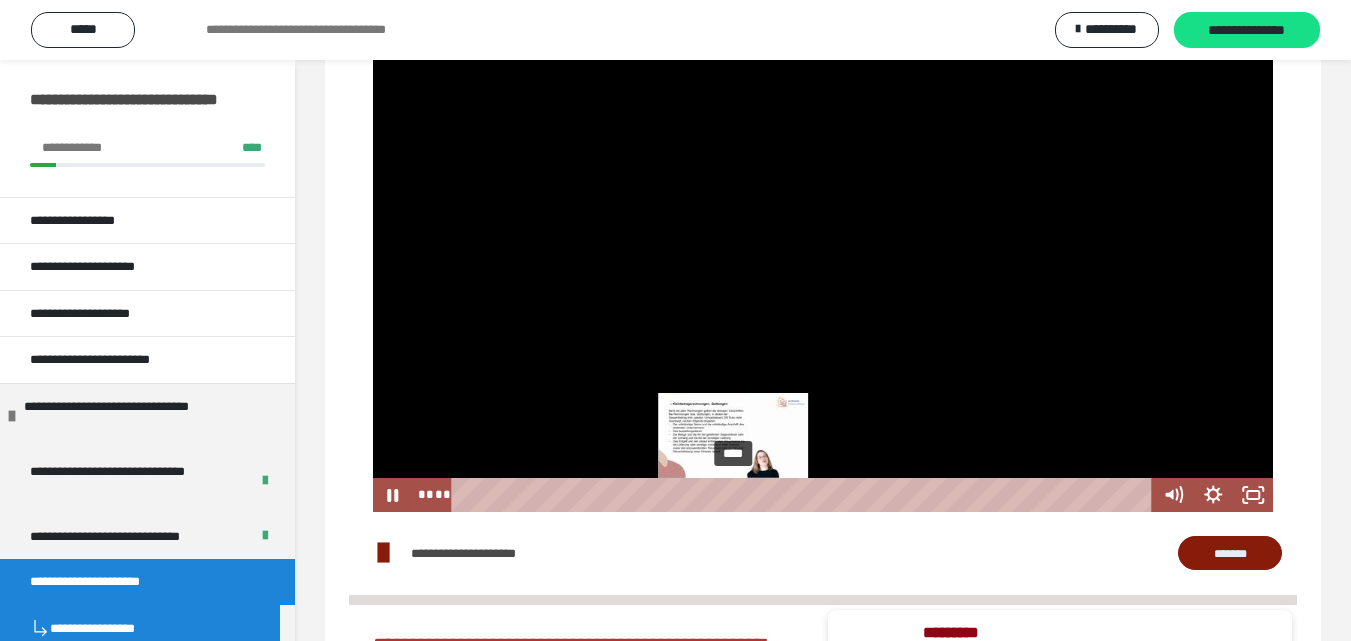 click on "****" at bounding box center (804, 495) 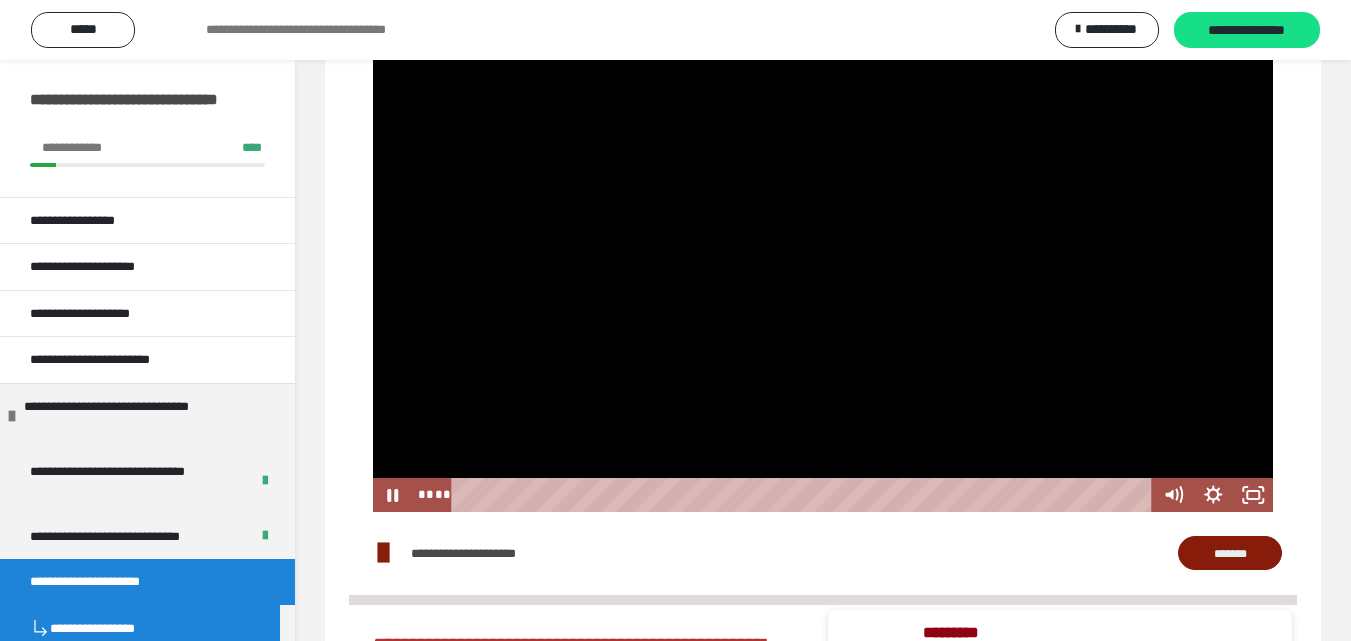 click at bounding box center [823, 258] 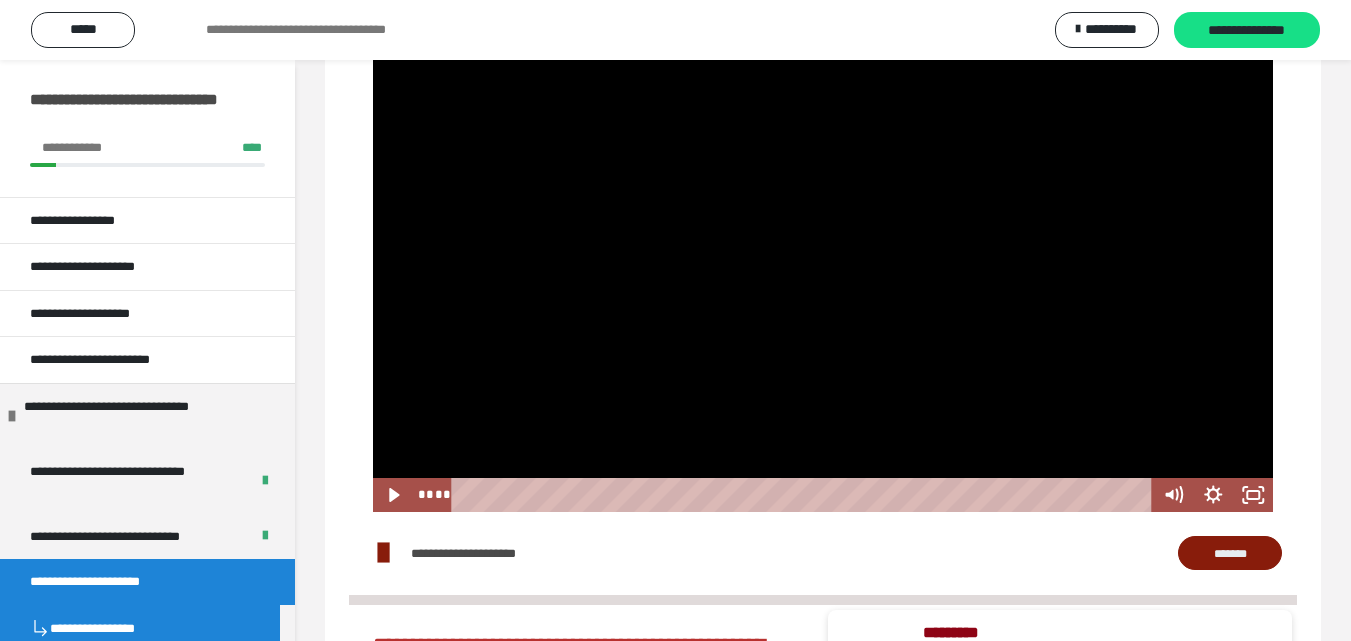 click at bounding box center (823, 258) 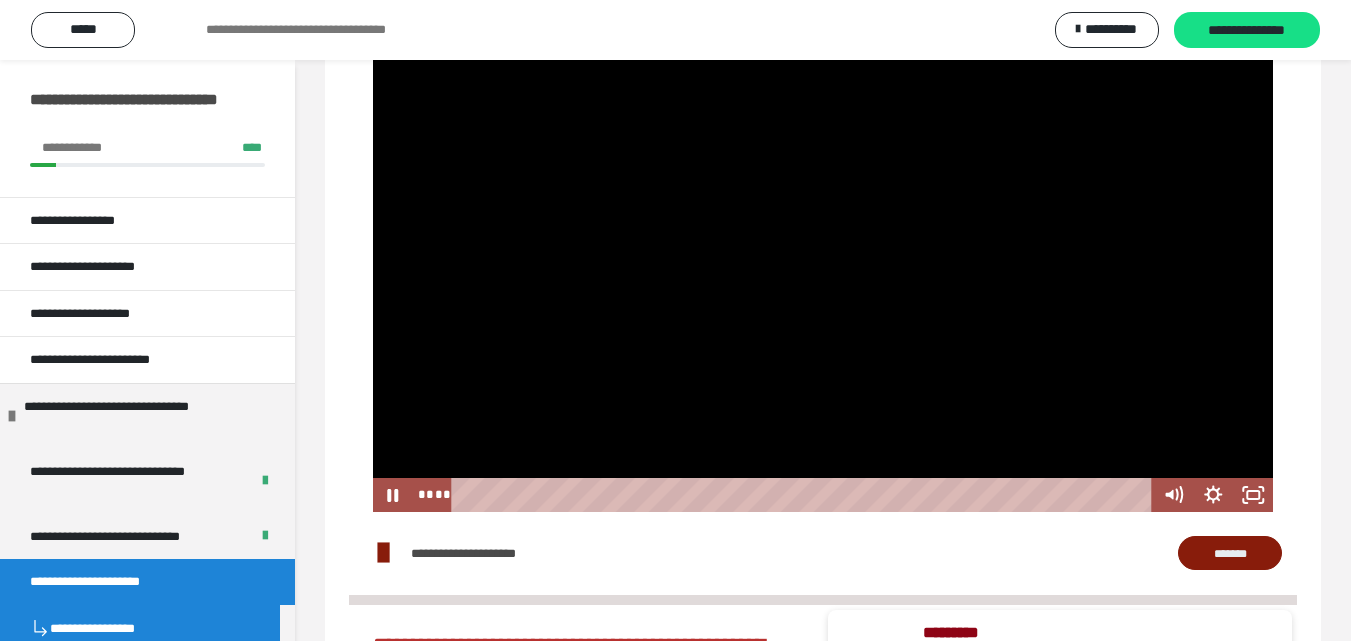 click at bounding box center (823, 258) 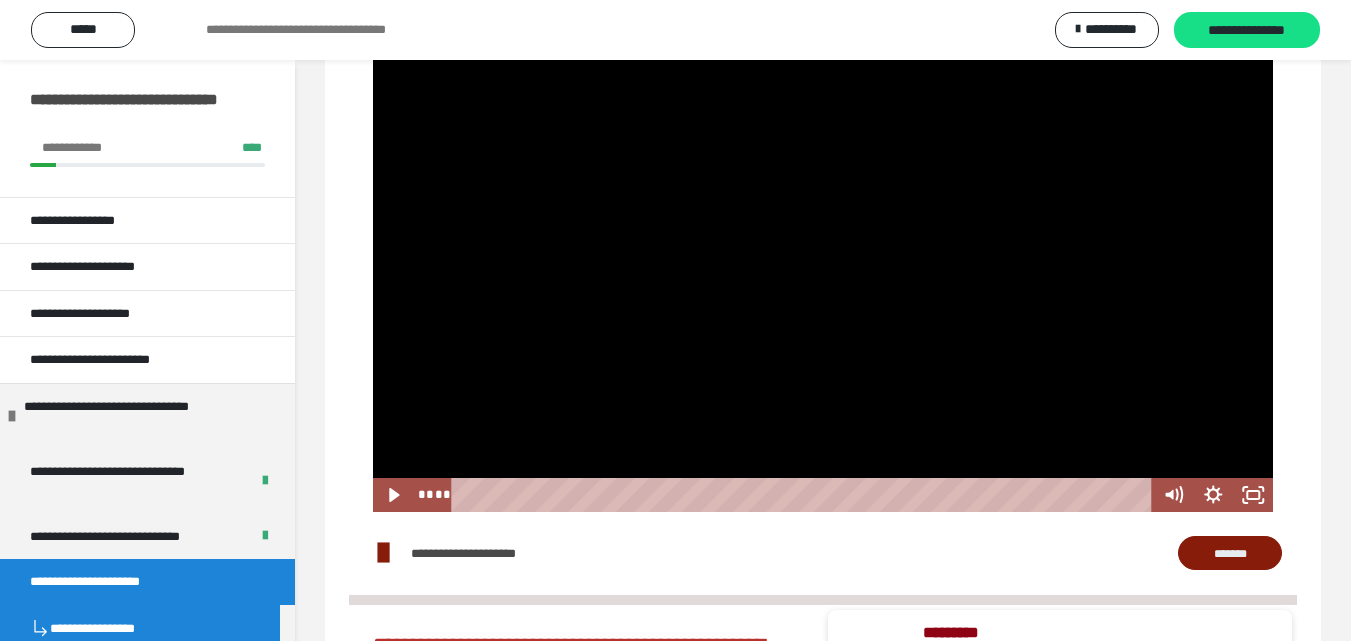 click at bounding box center [823, 258] 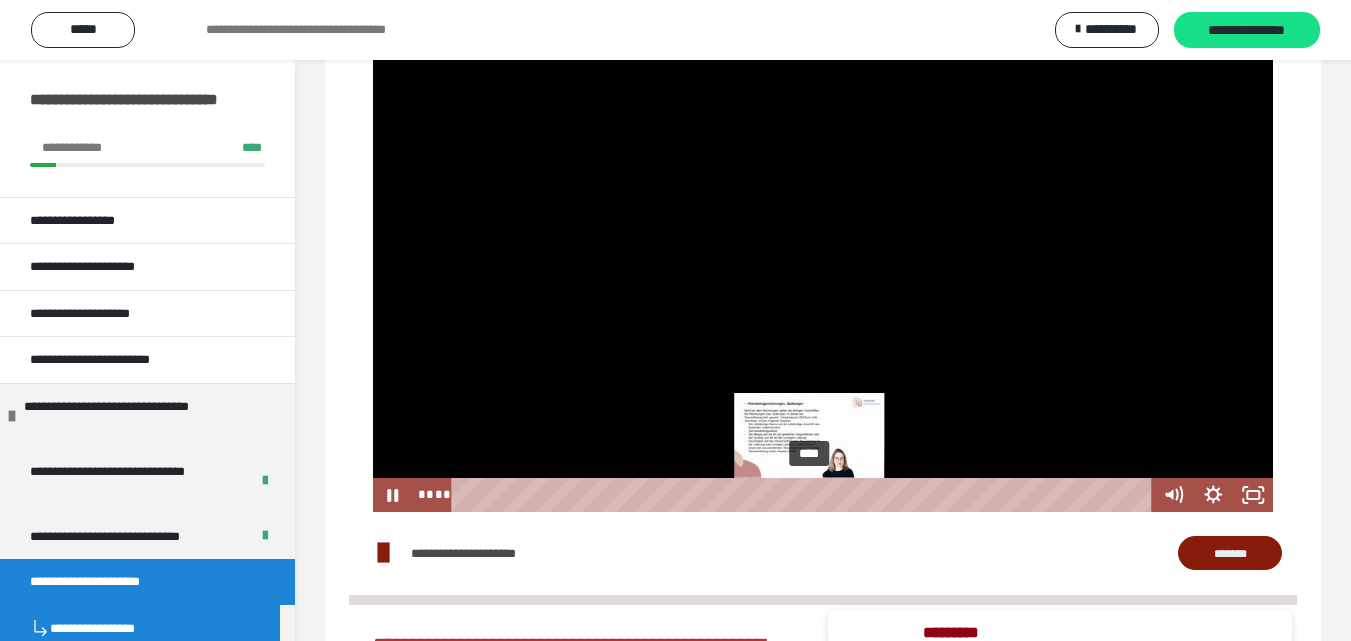 click on "****" at bounding box center (804, 495) 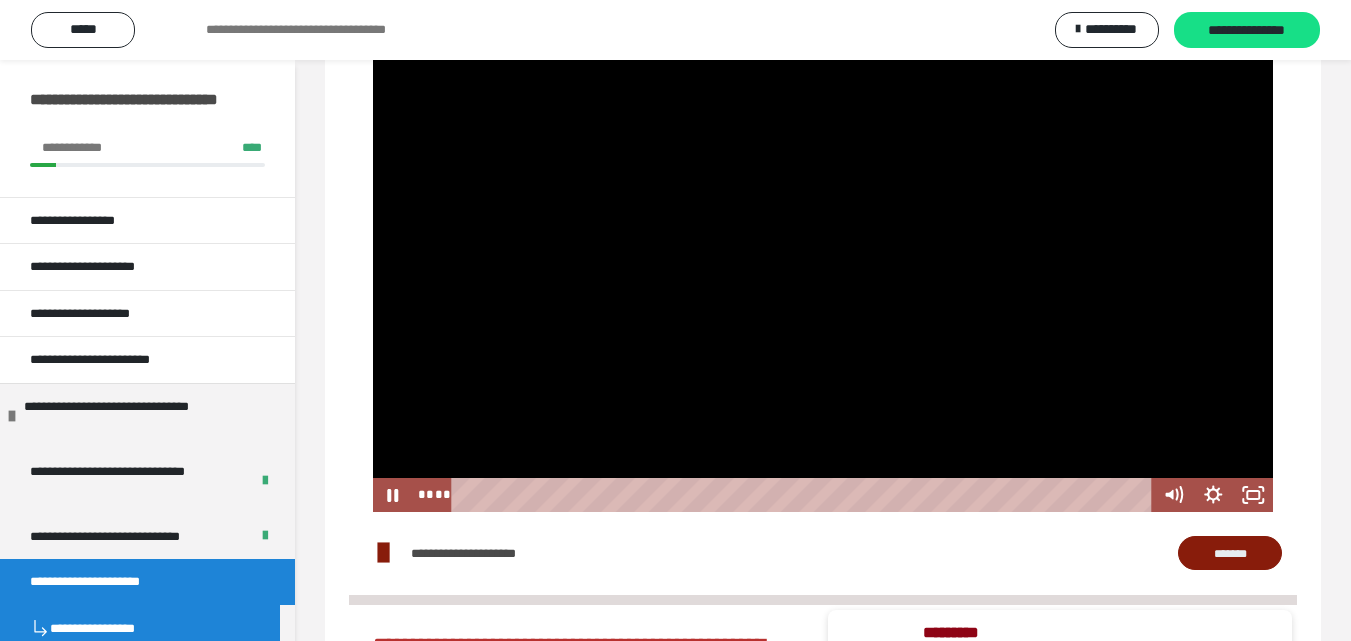 click at bounding box center (823, 258) 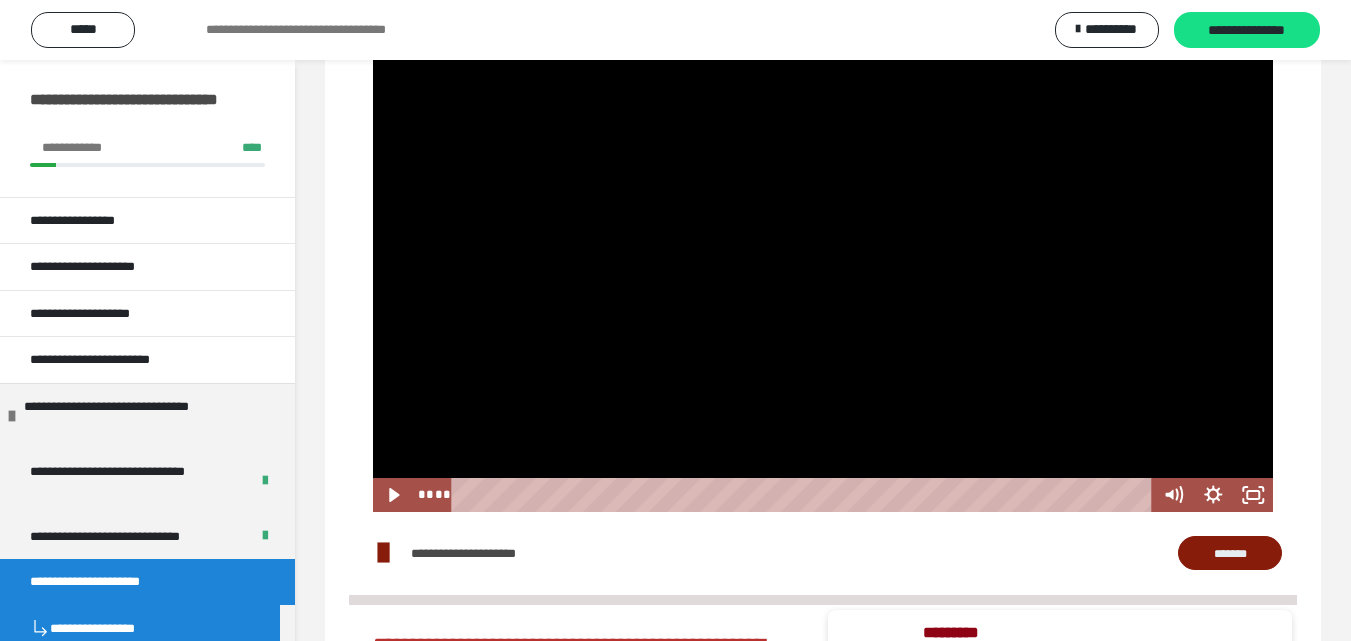 click at bounding box center [823, 258] 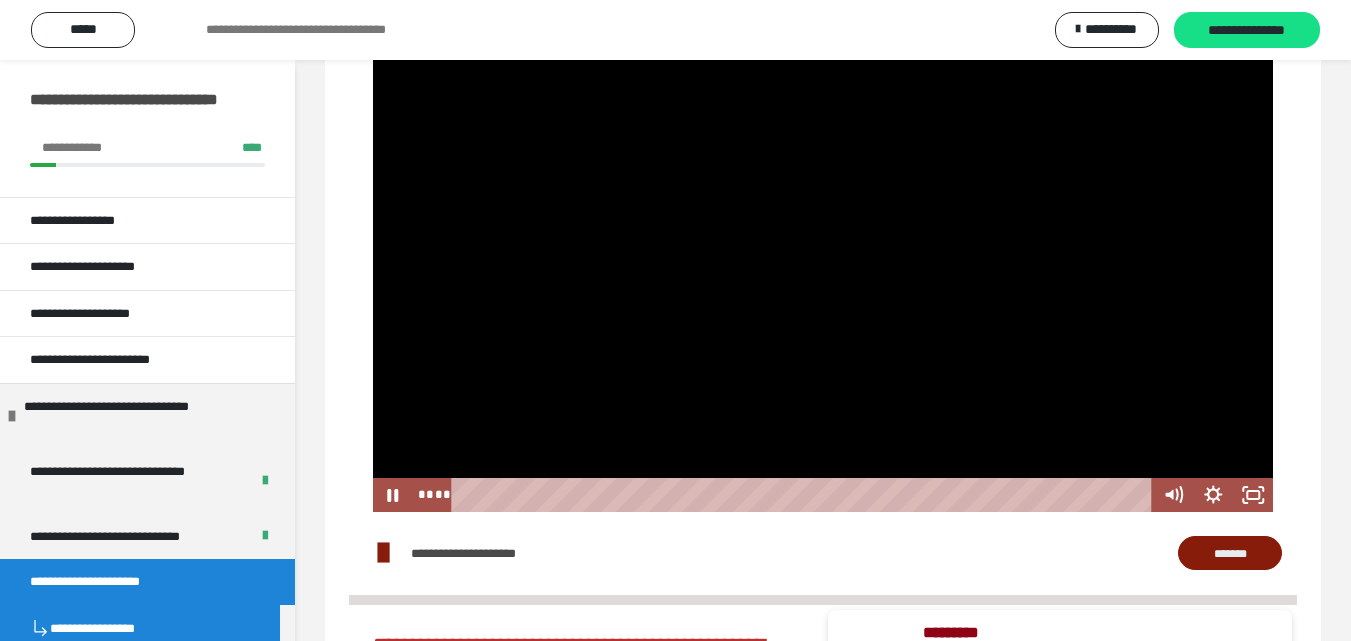 click at bounding box center (823, 258) 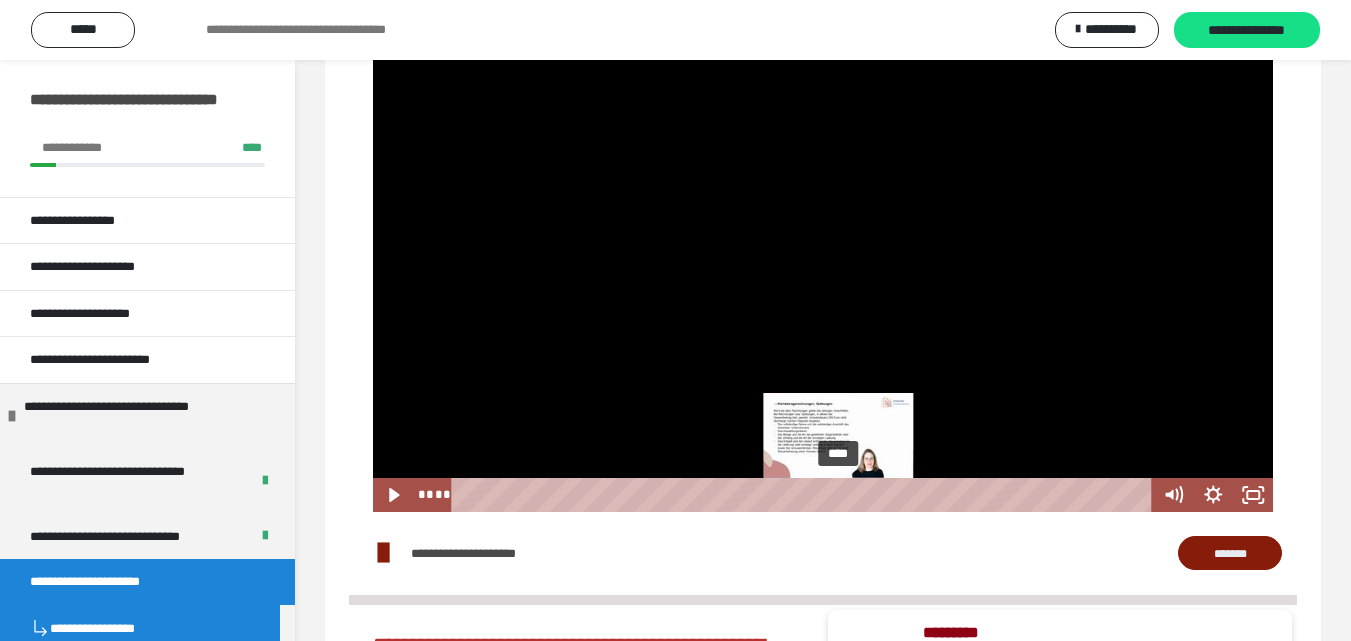 click on "****" at bounding box center (804, 495) 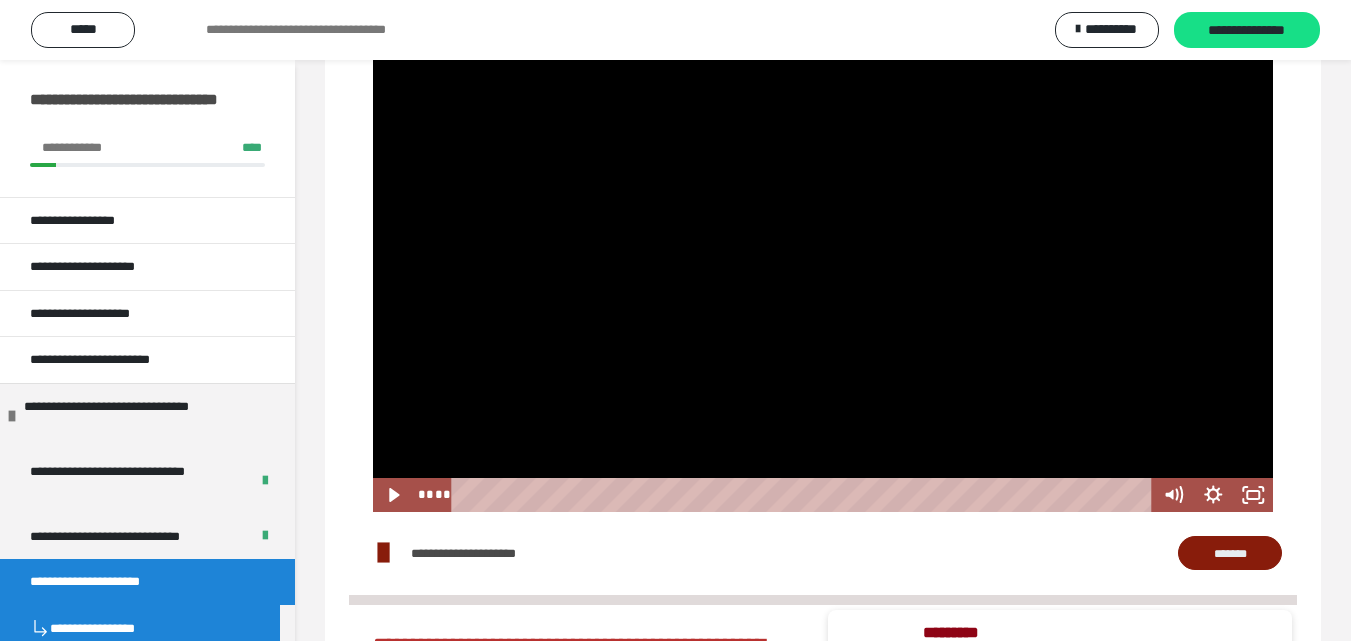 click at bounding box center [823, 258] 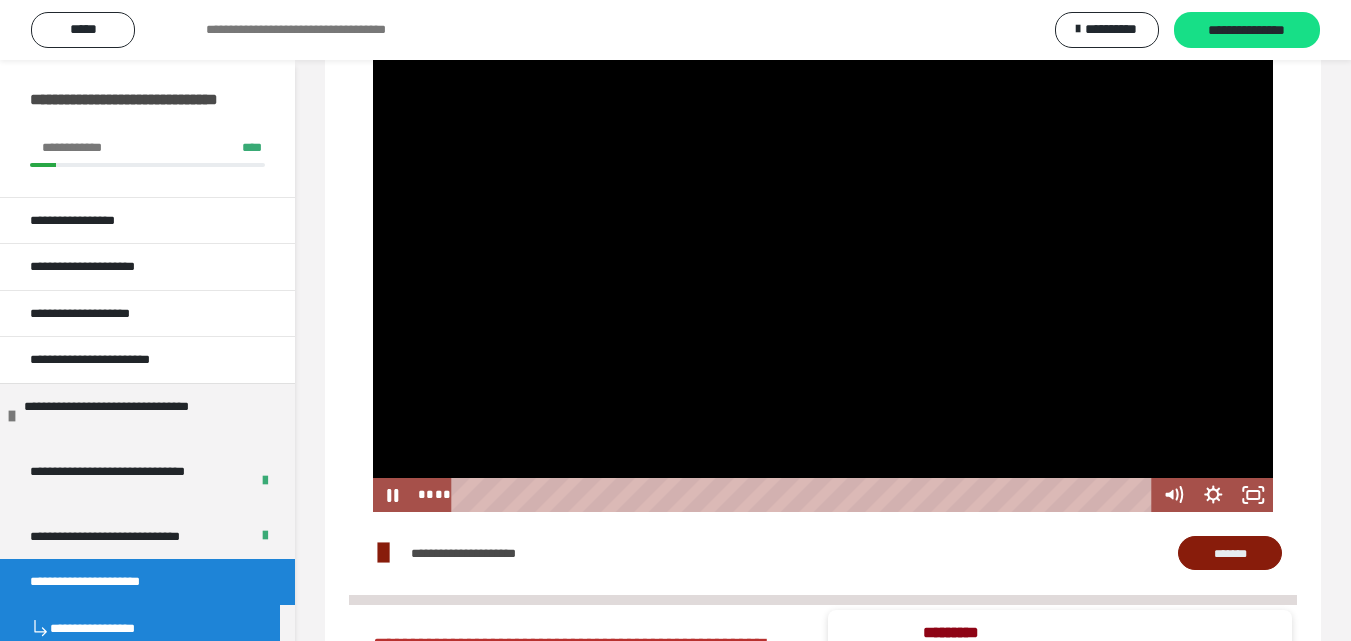click at bounding box center (823, 258) 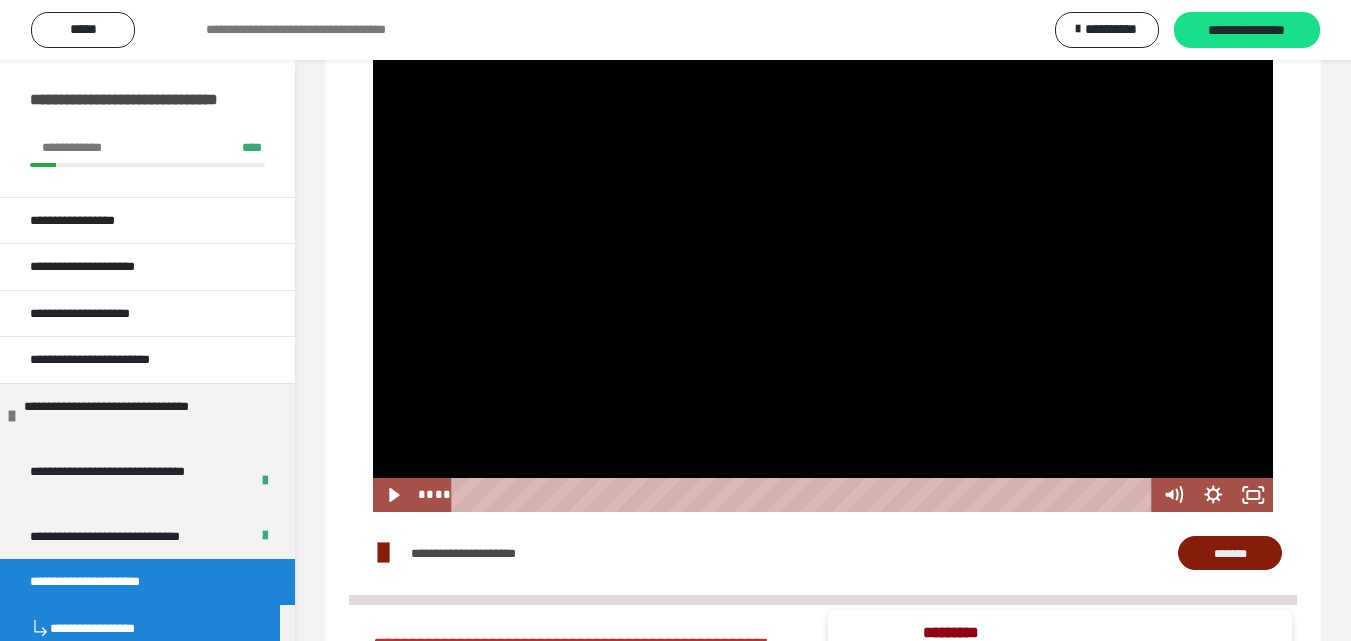 click at bounding box center [823, 258] 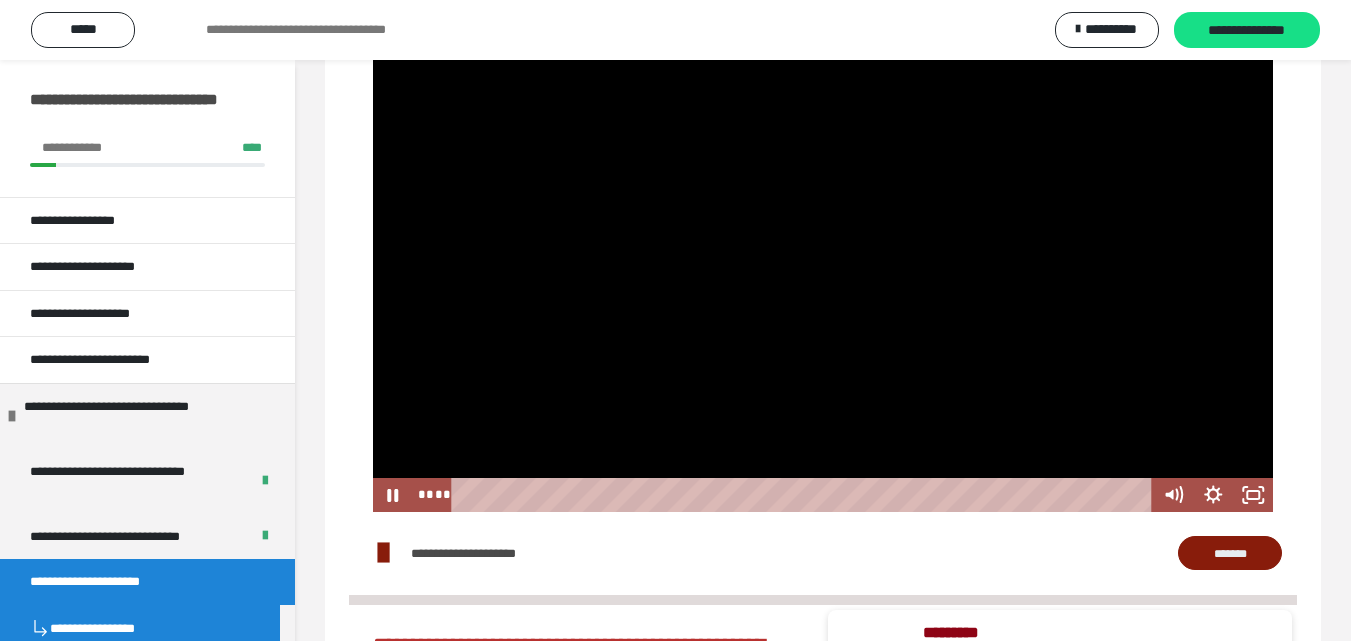 drag, startPoint x: 793, startPoint y: 323, endPoint x: 793, endPoint y: 310, distance: 13 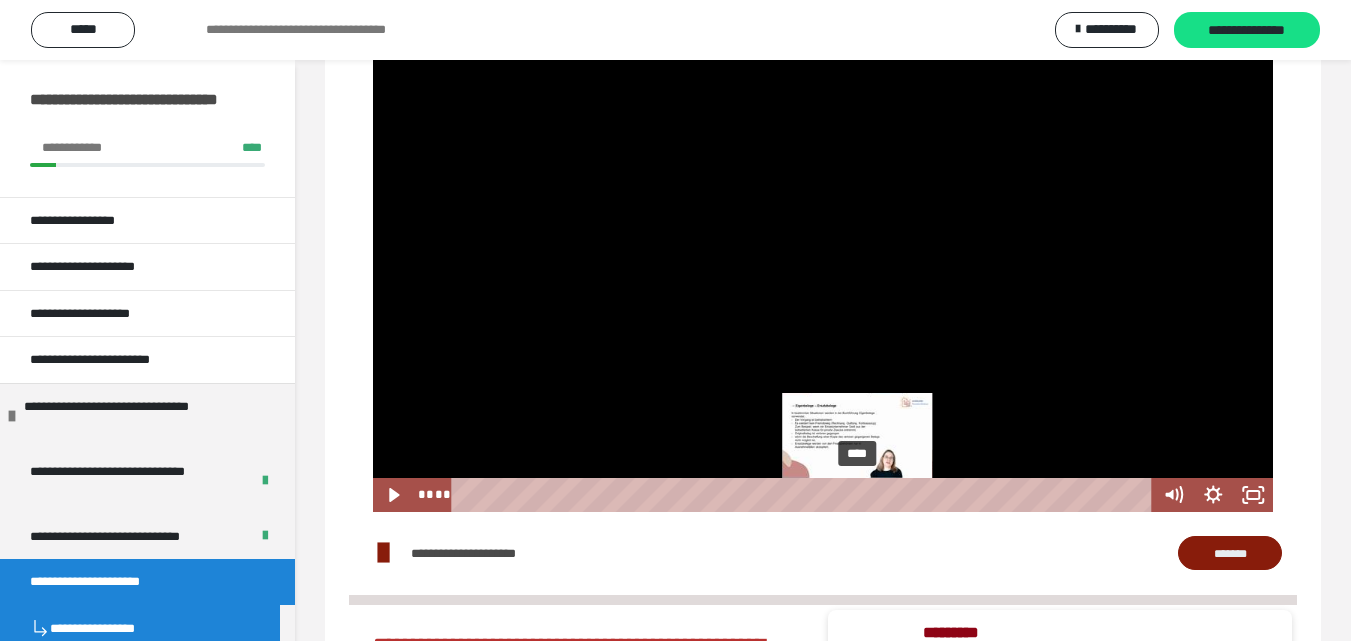 click on "****" at bounding box center [804, 495] 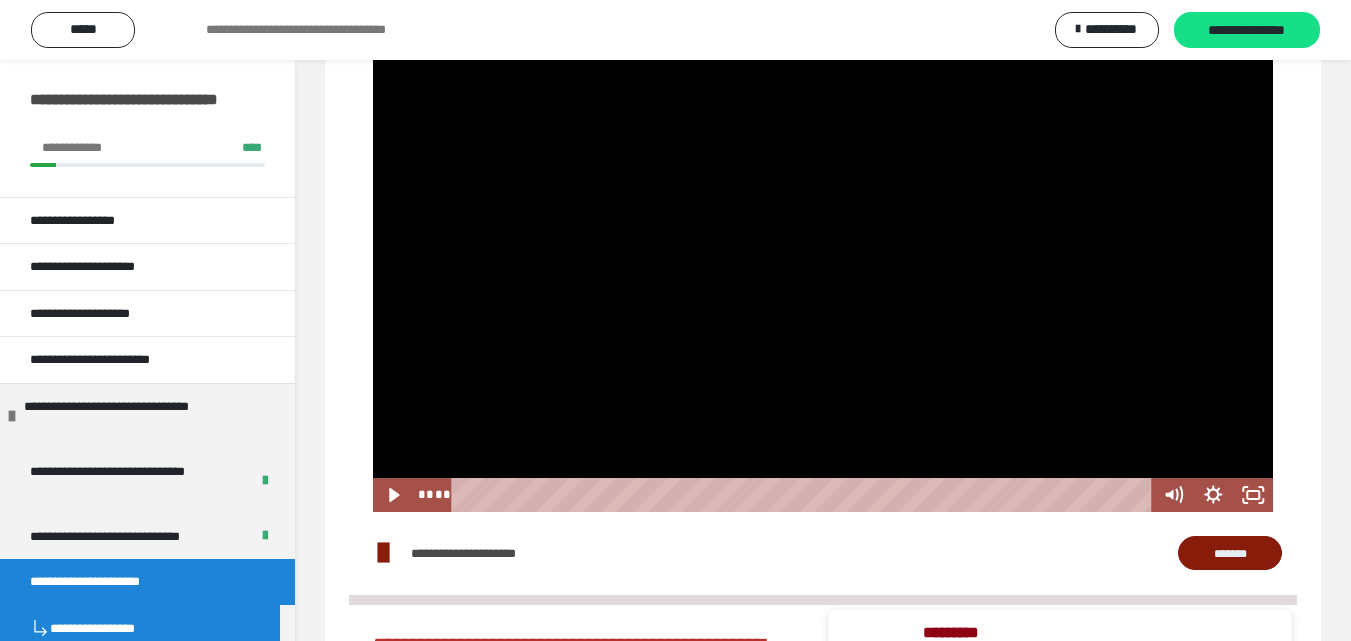 click at bounding box center [823, 258] 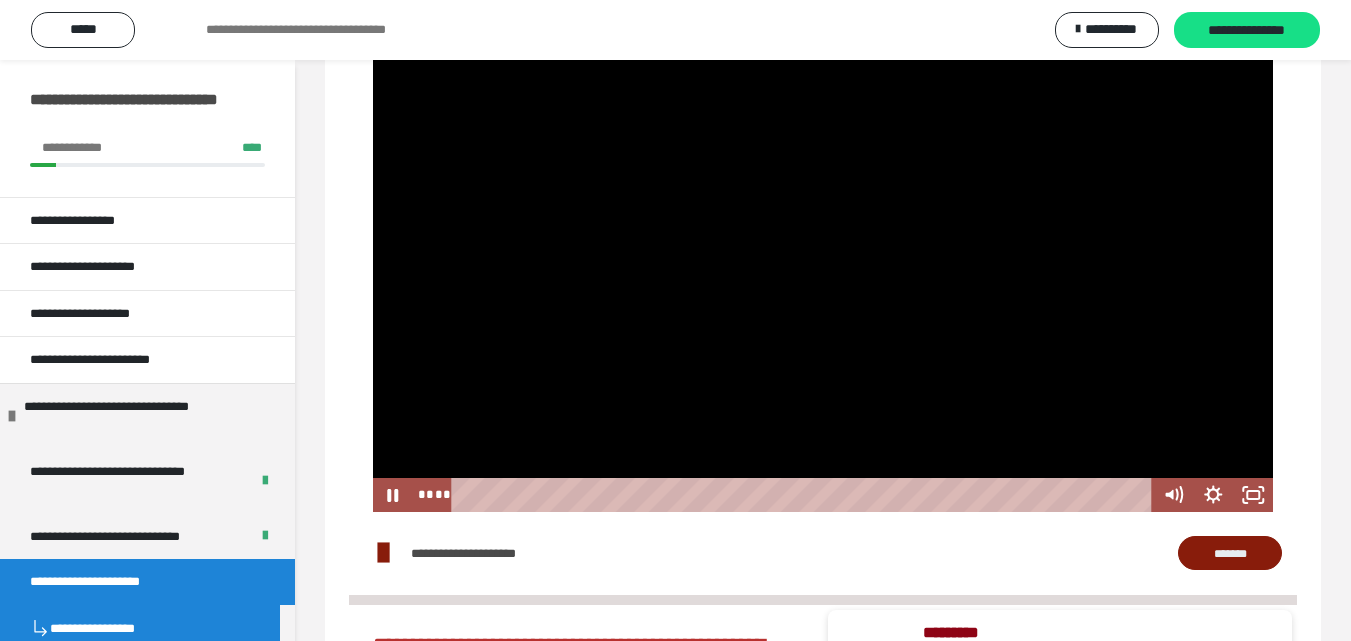 click at bounding box center (823, 258) 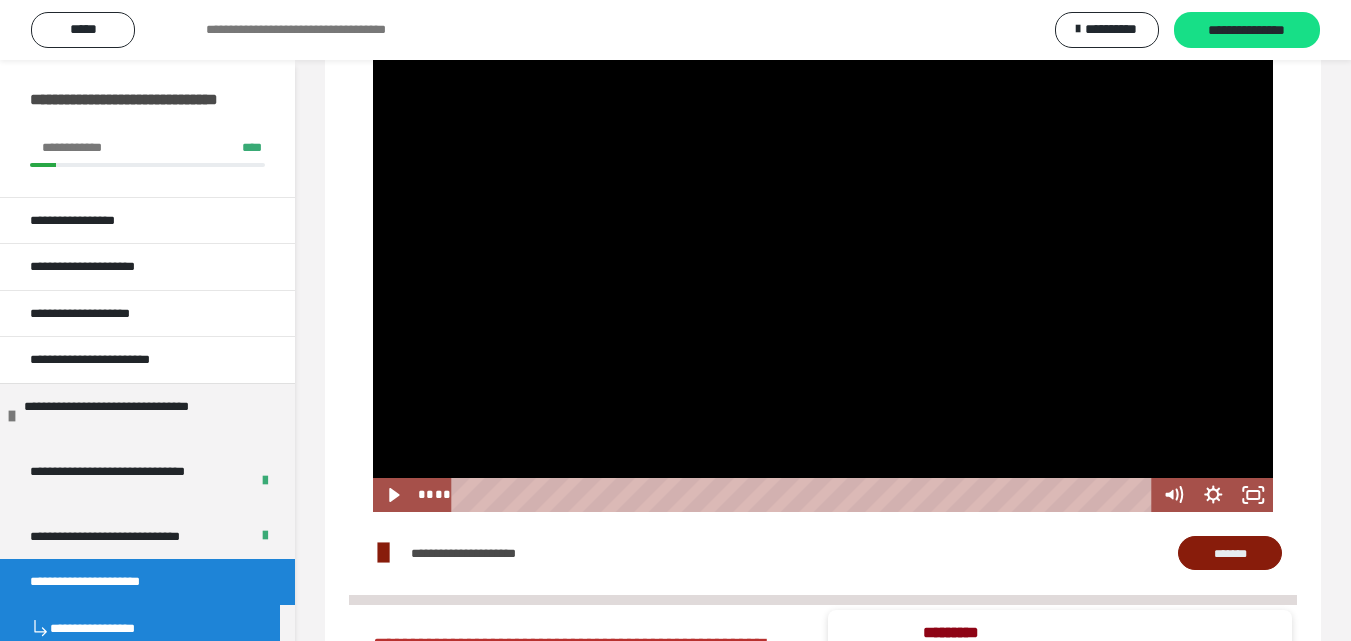 click at bounding box center (823, 258) 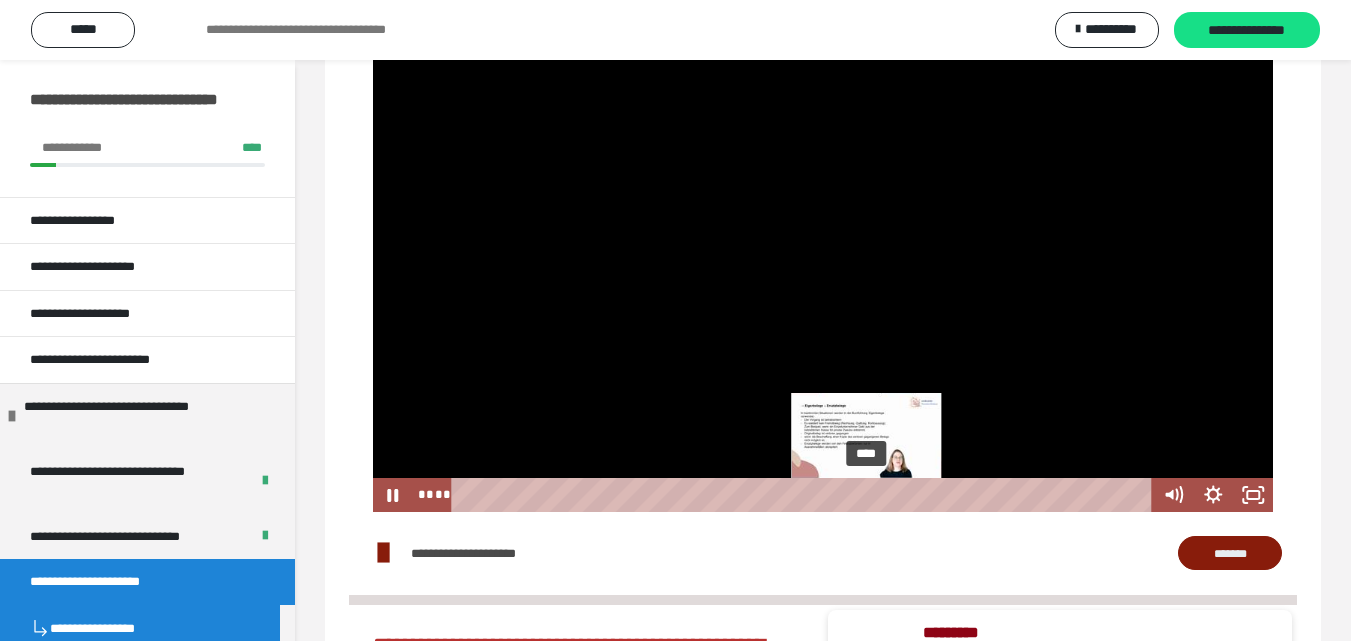 click on "****" at bounding box center [804, 495] 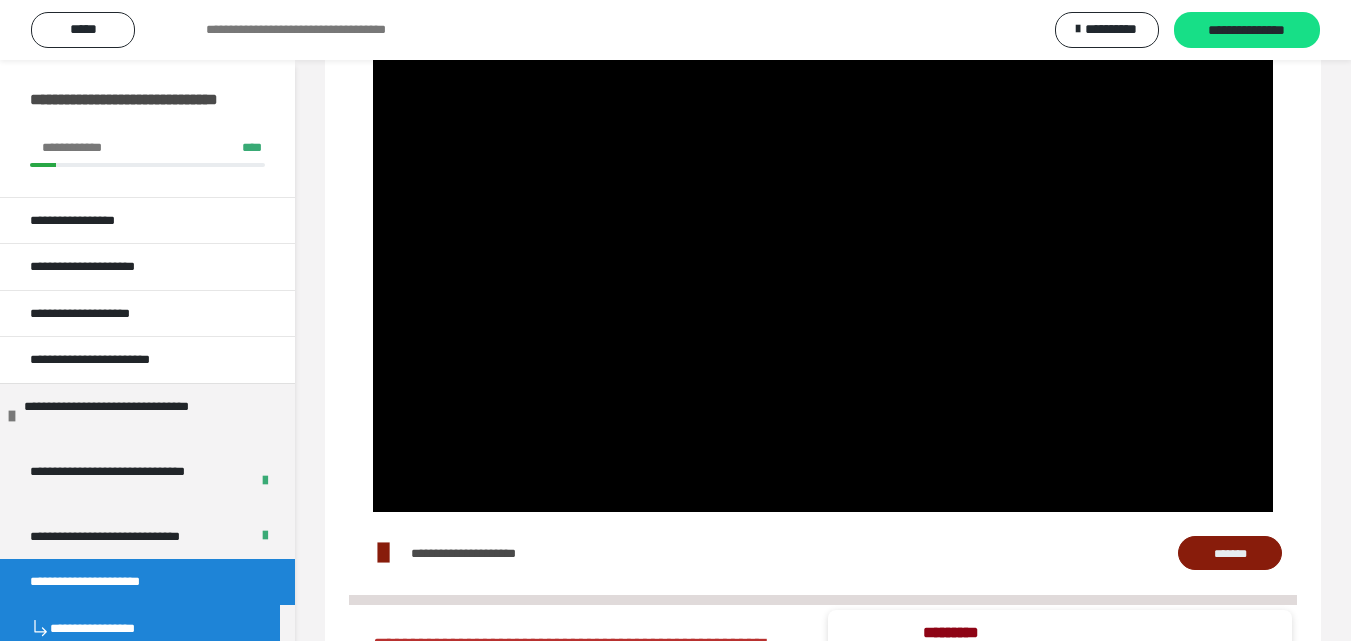 click at bounding box center [823, 258] 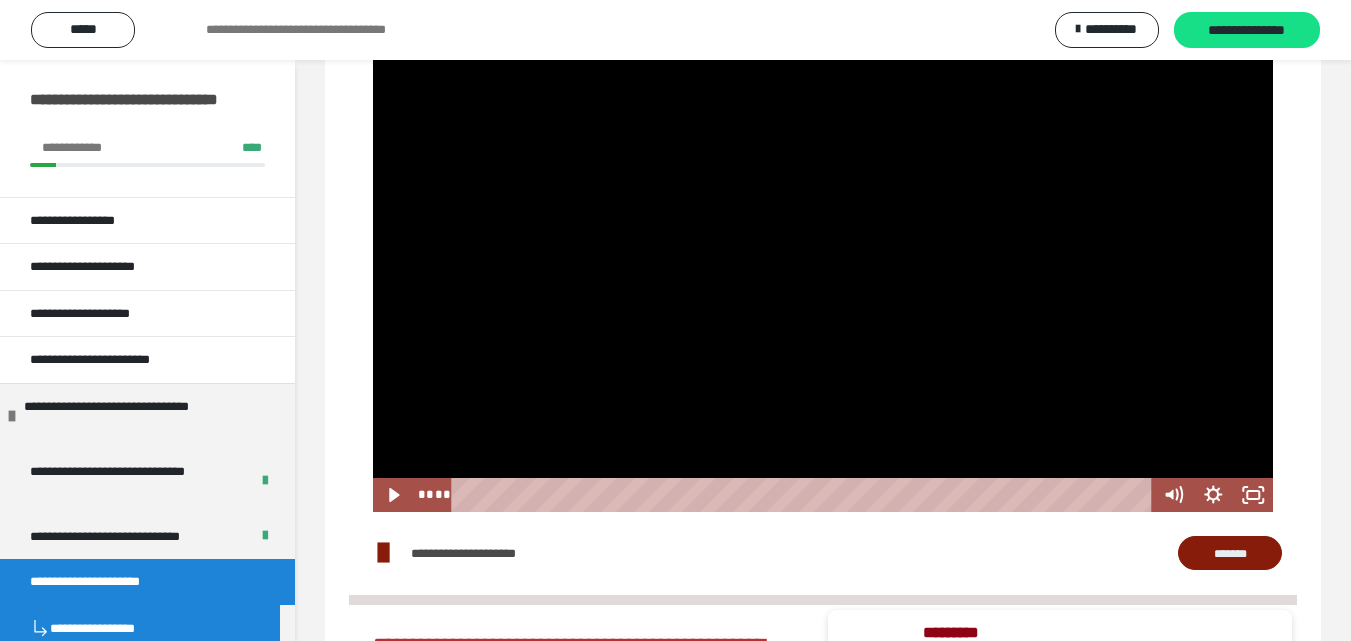 click at bounding box center (823, 258) 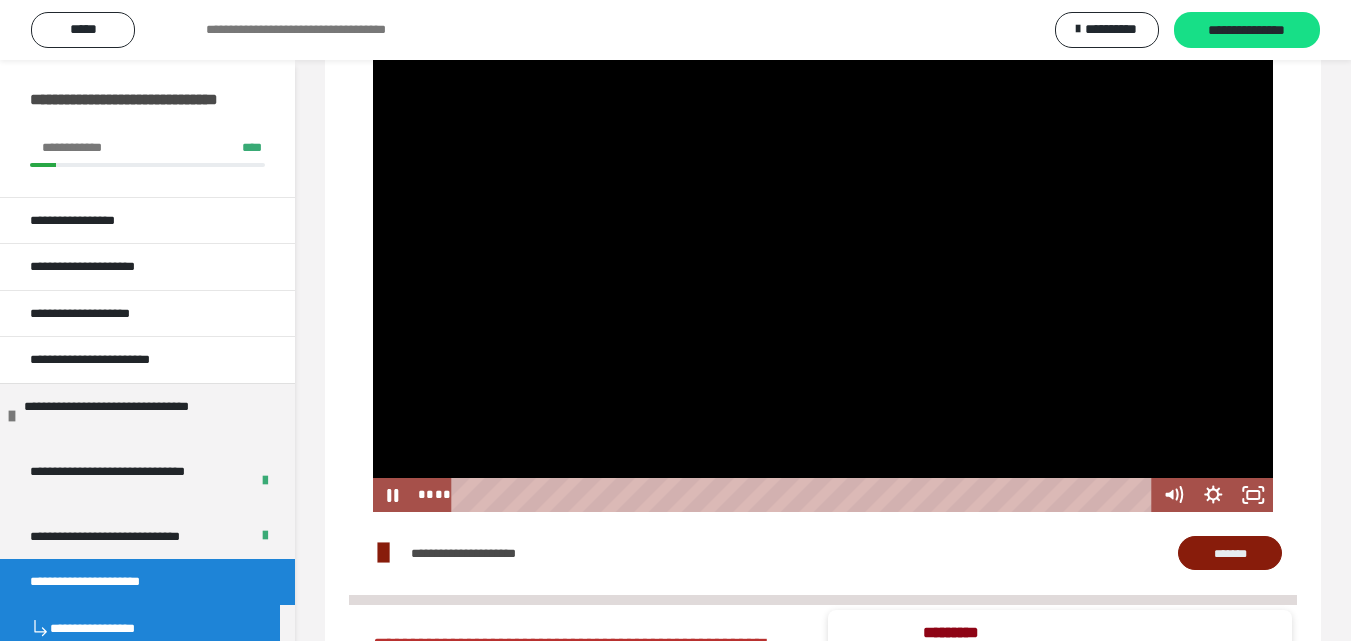 click at bounding box center (823, 258) 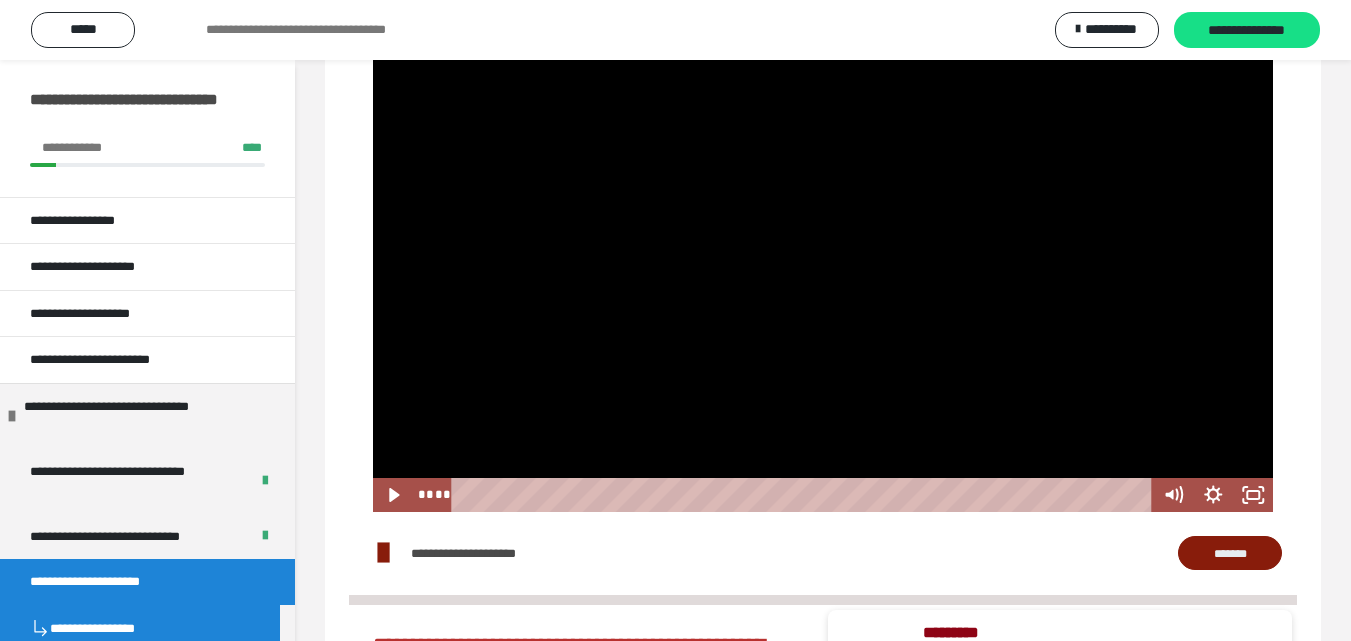 click at bounding box center [823, 258] 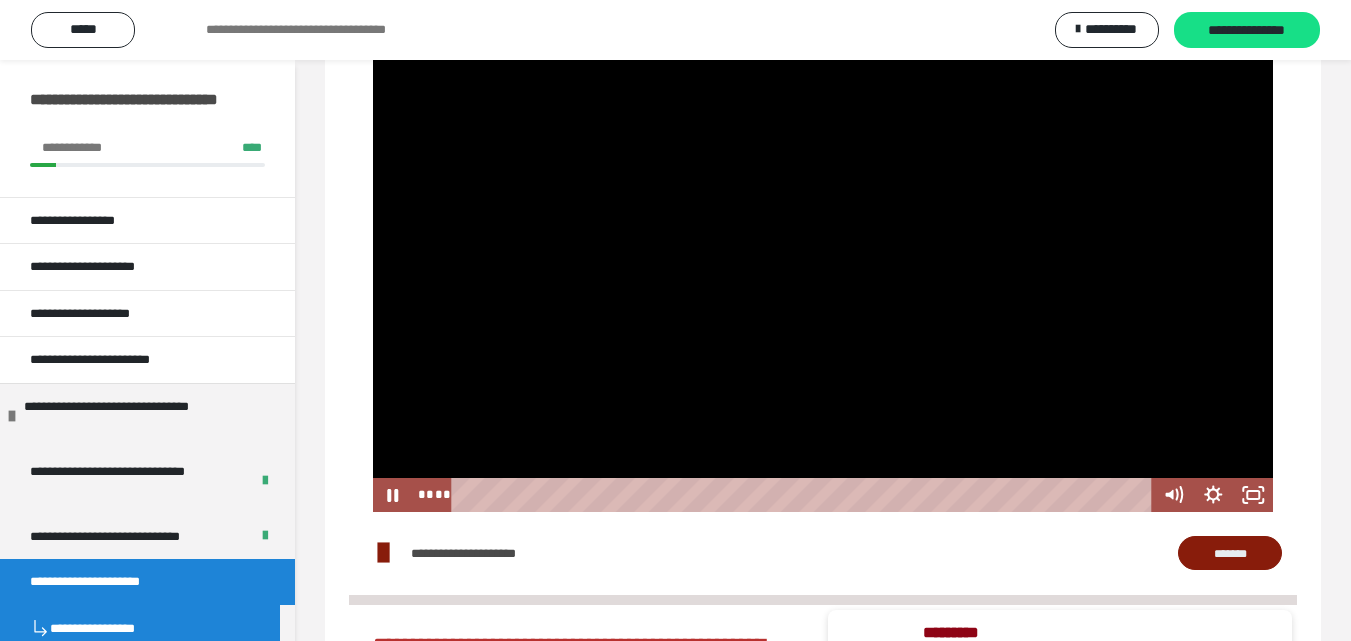 click at bounding box center (823, 258) 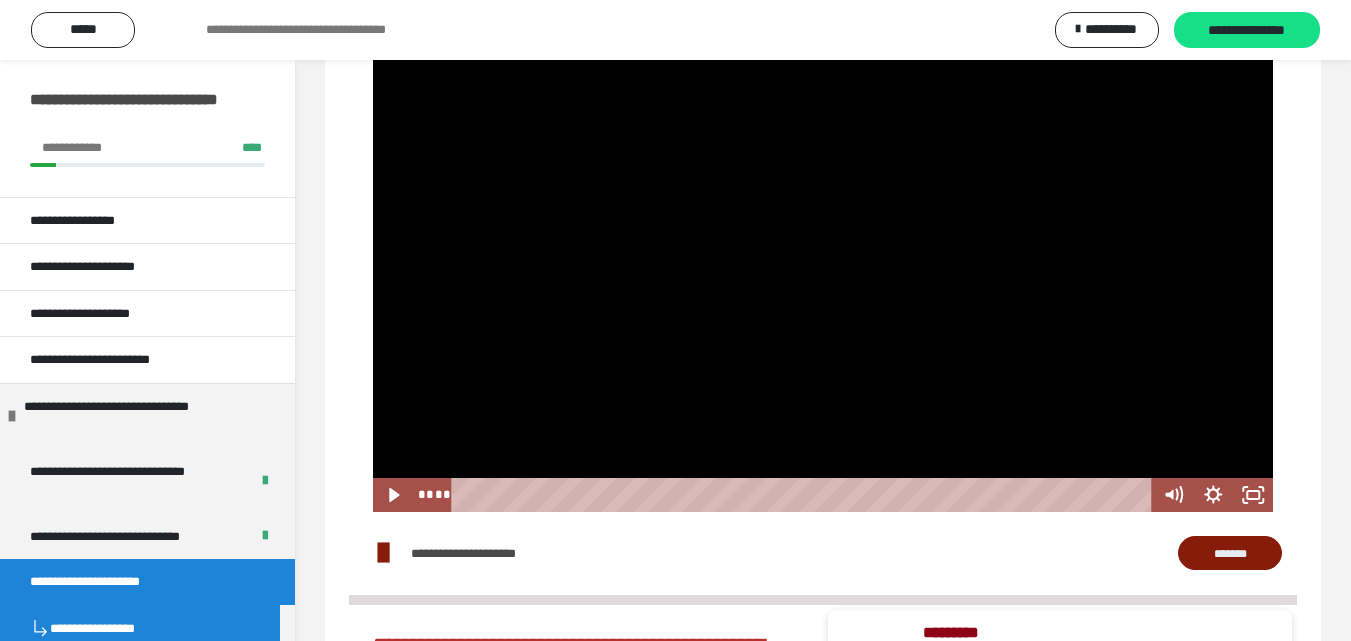 click at bounding box center [823, 258] 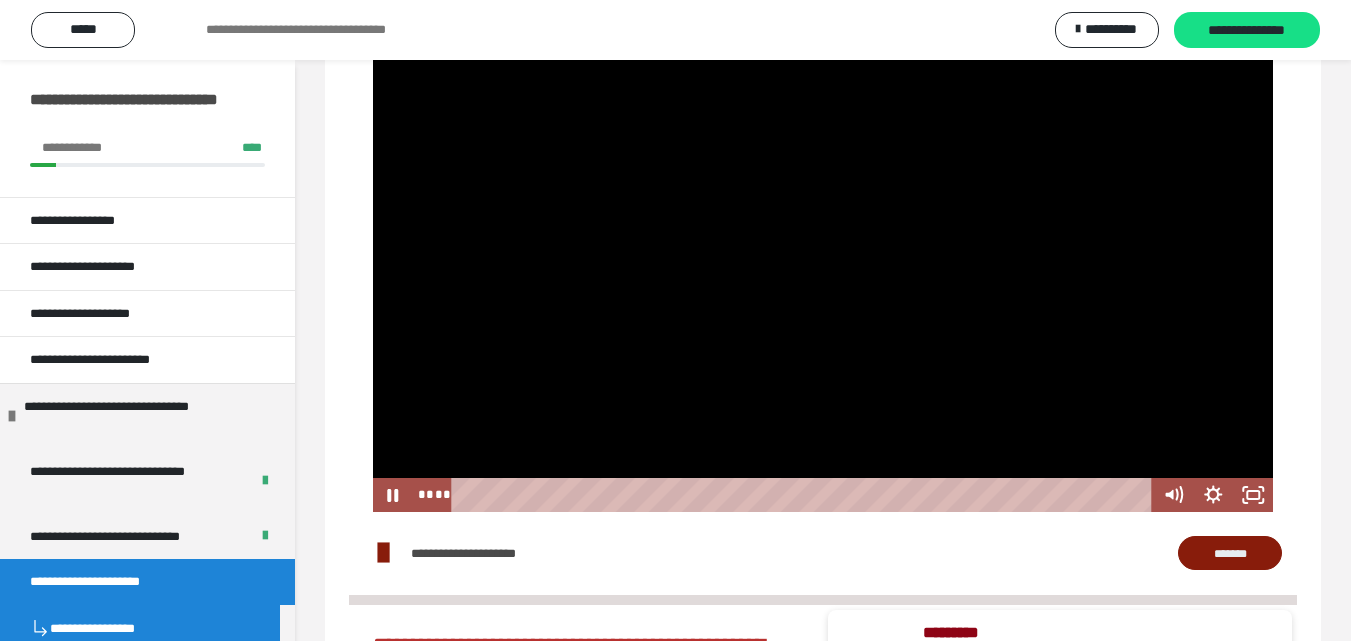 click at bounding box center [823, 258] 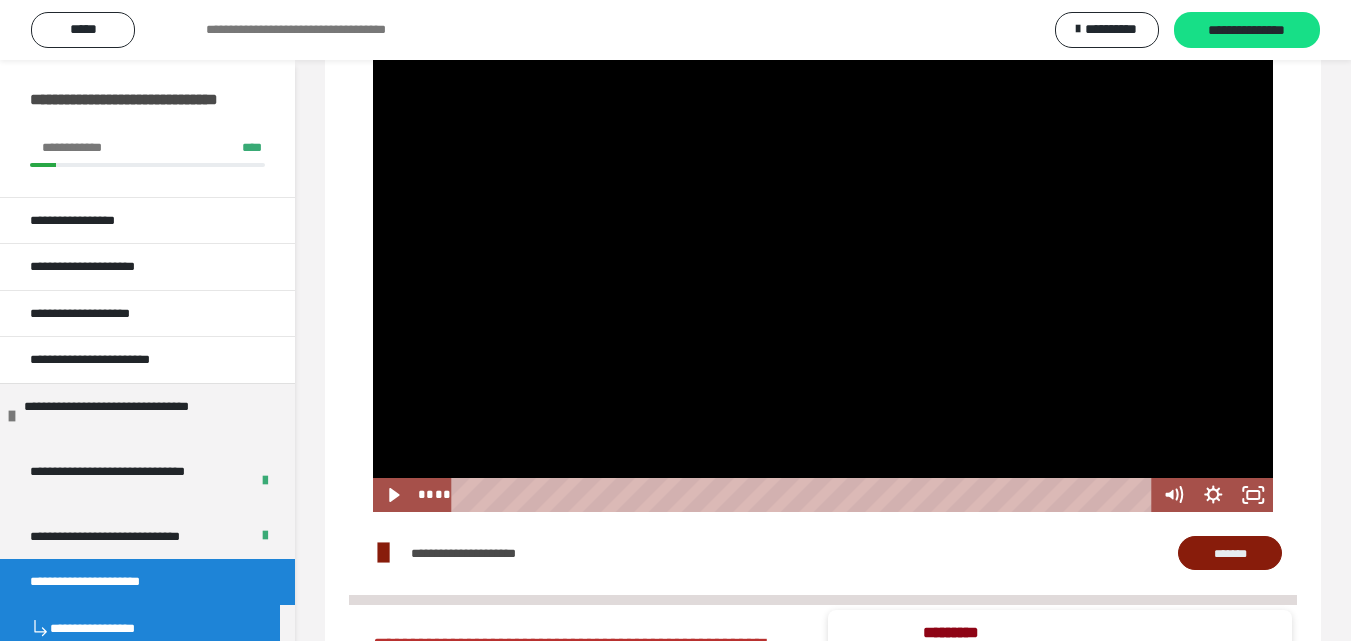 drag, startPoint x: 823, startPoint y: 248, endPoint x: 811, endPoint y: 251, distance: 12.369317 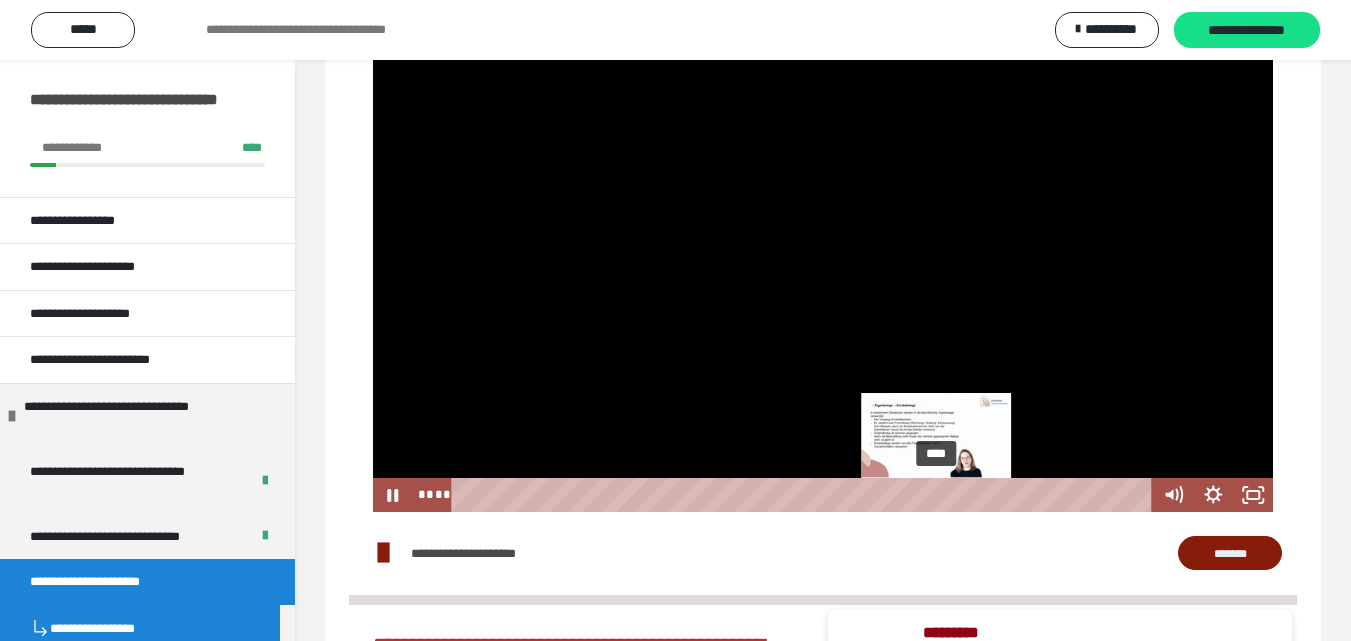 click on "****" at bounding box center [804, 495] 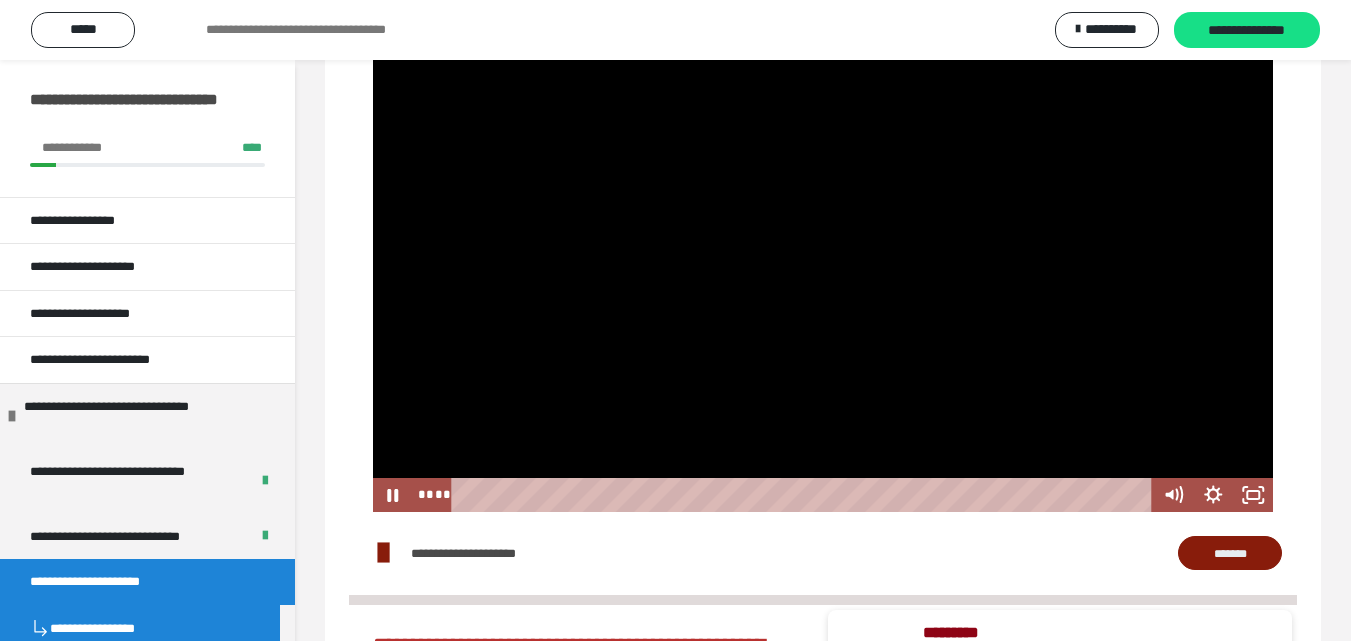 click at bounding box center (823, 258) 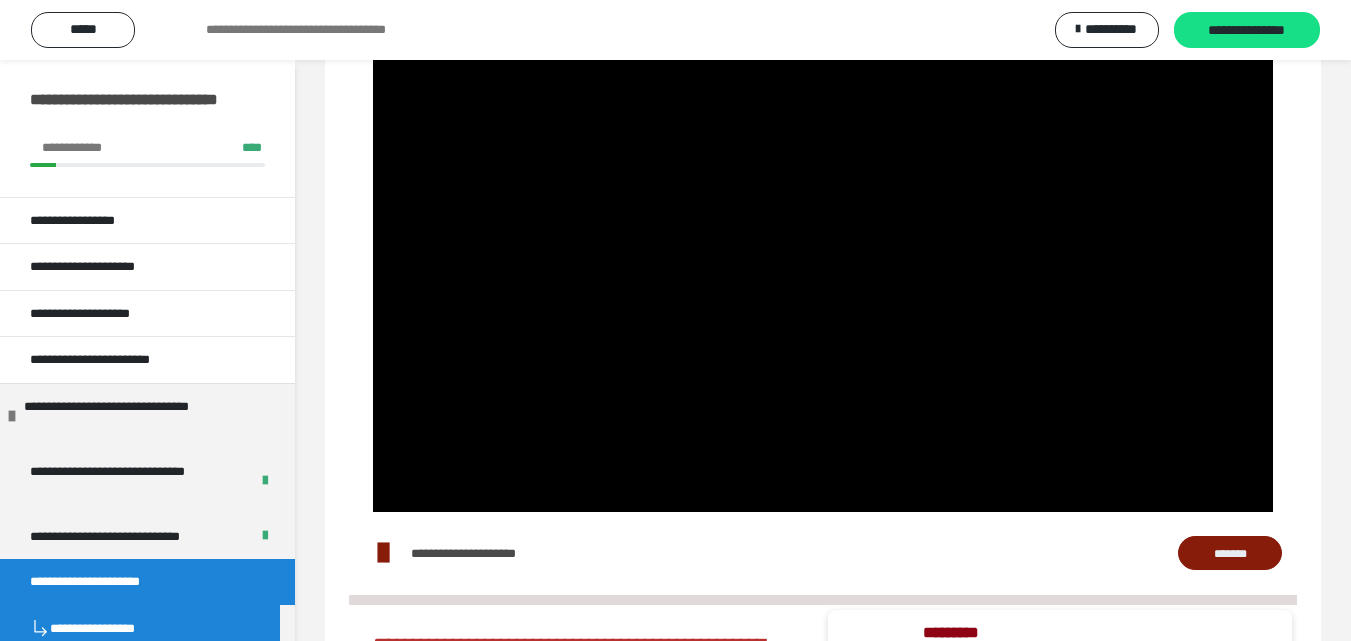 click at bounding box center (823, 258) 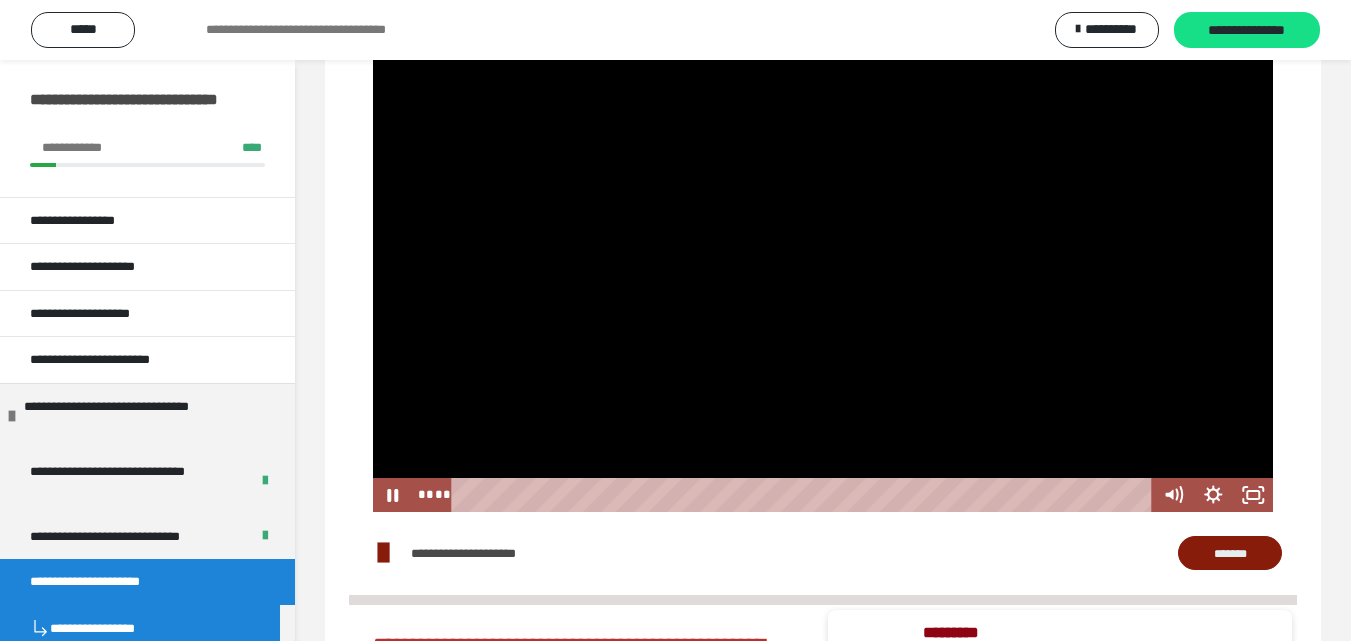 click at bounding box center (823, 258) 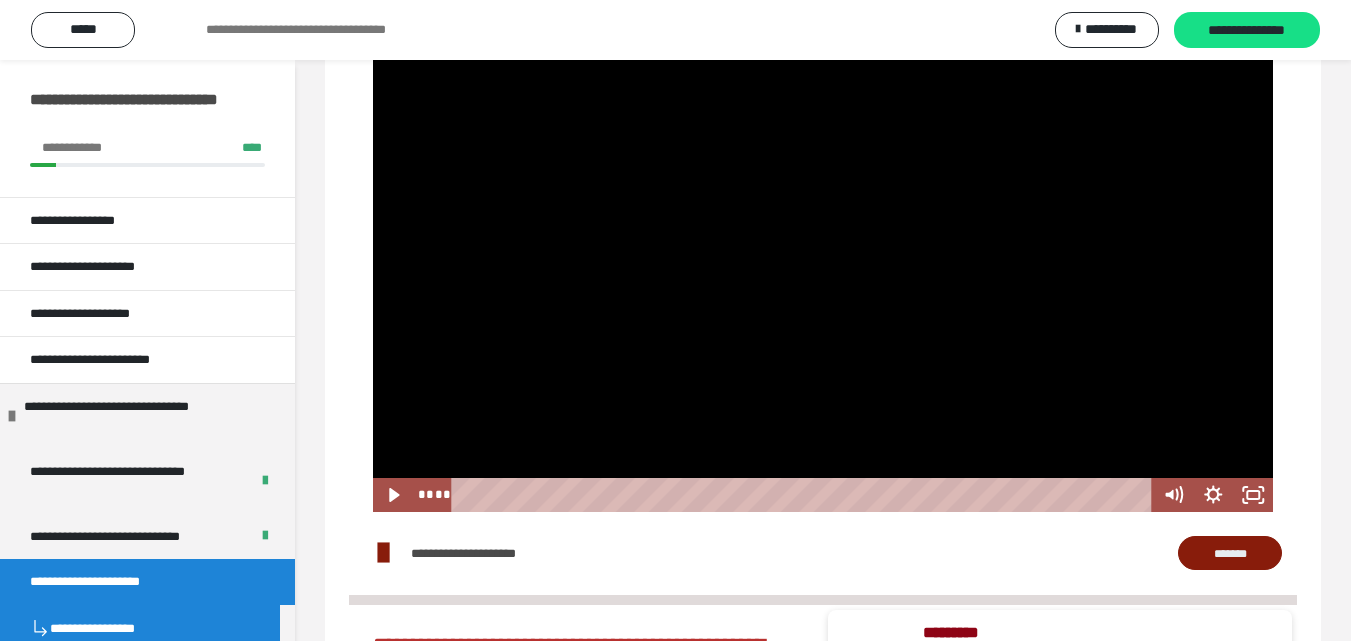 click at bounding box center (823, 258) 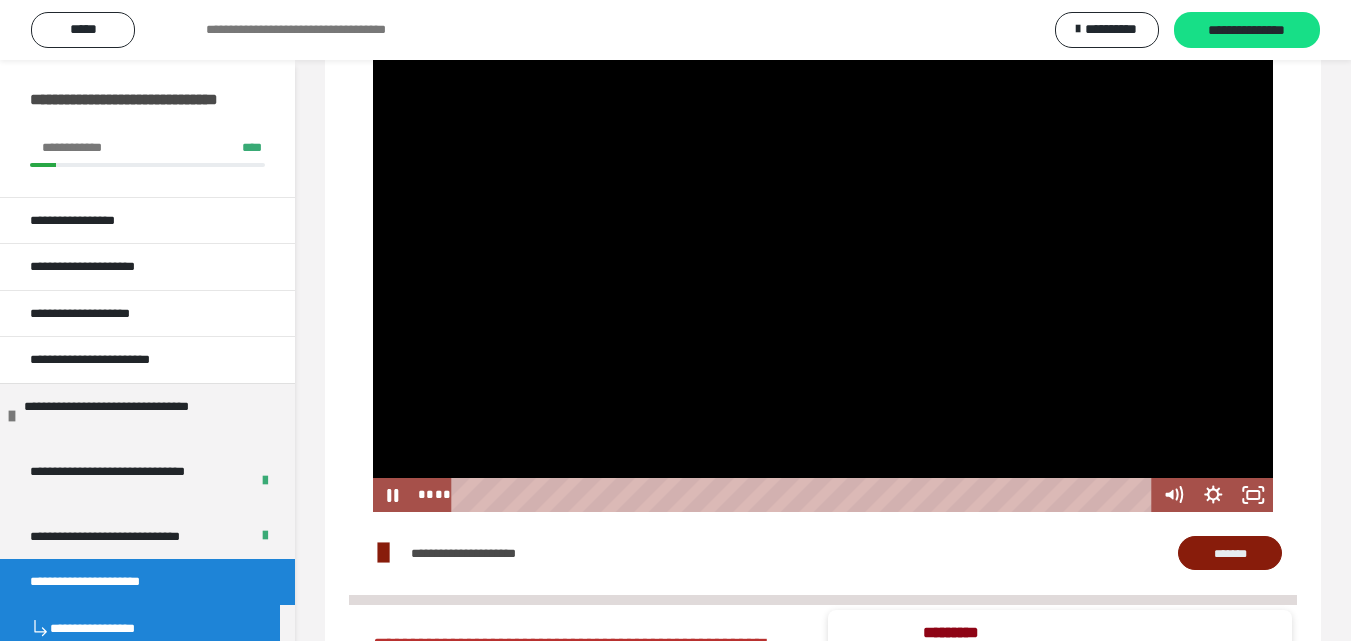 click at bounding box center (823, 258) 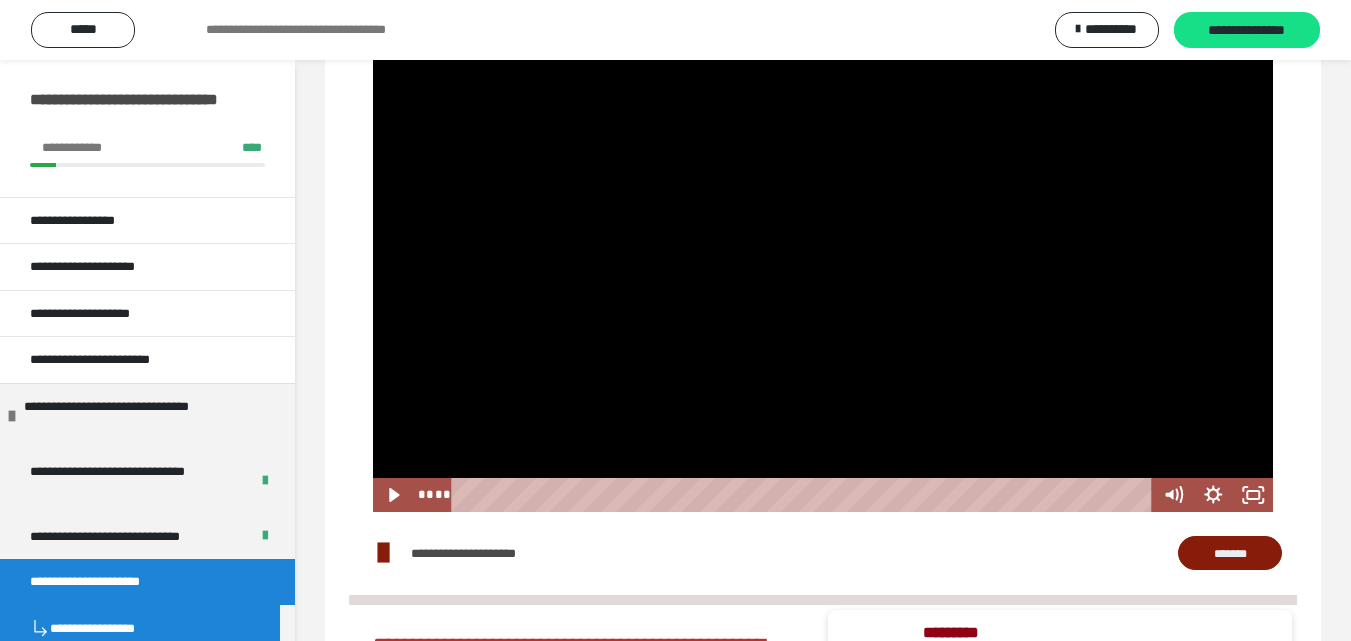 click at bounding box center [823, 258] 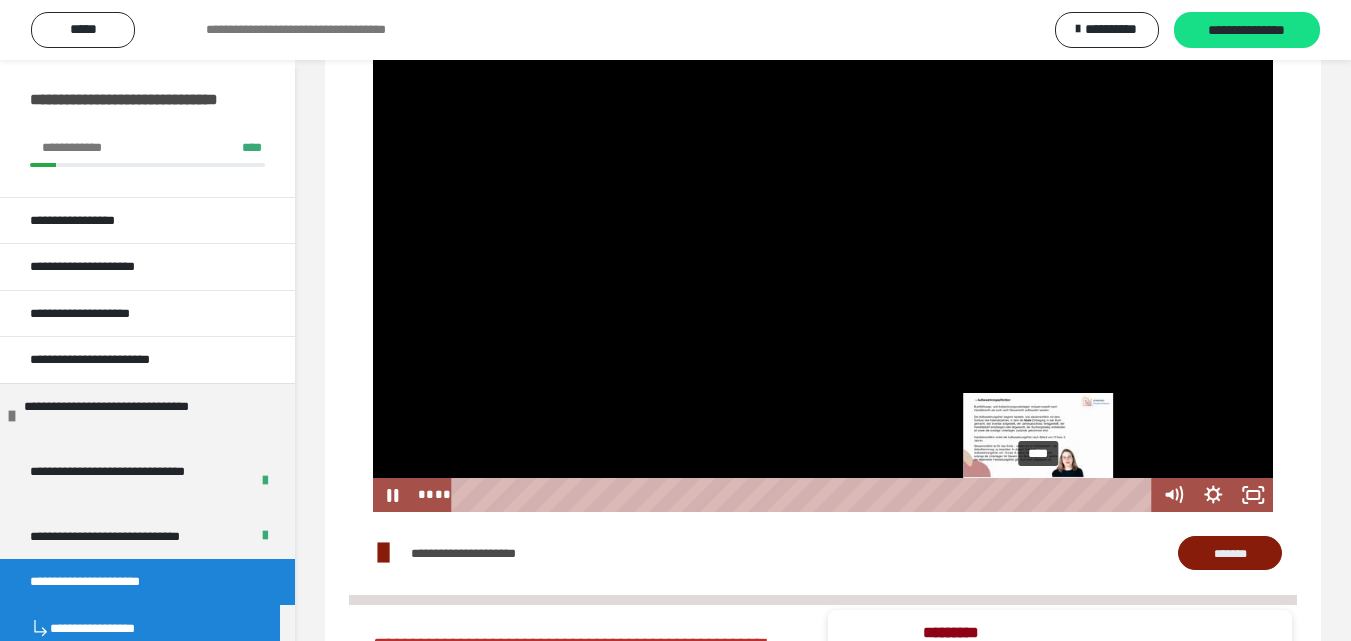 click on "****" at bounding box center [804, 495] 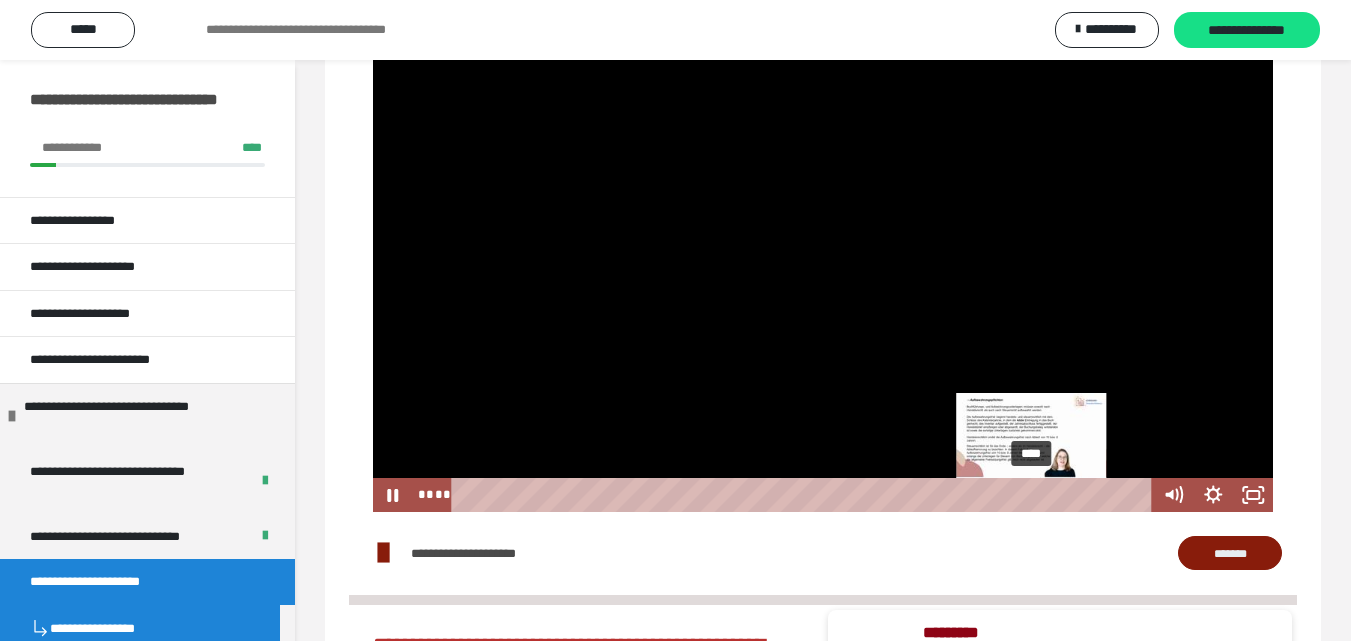 click at bounding box center [1039, 494] 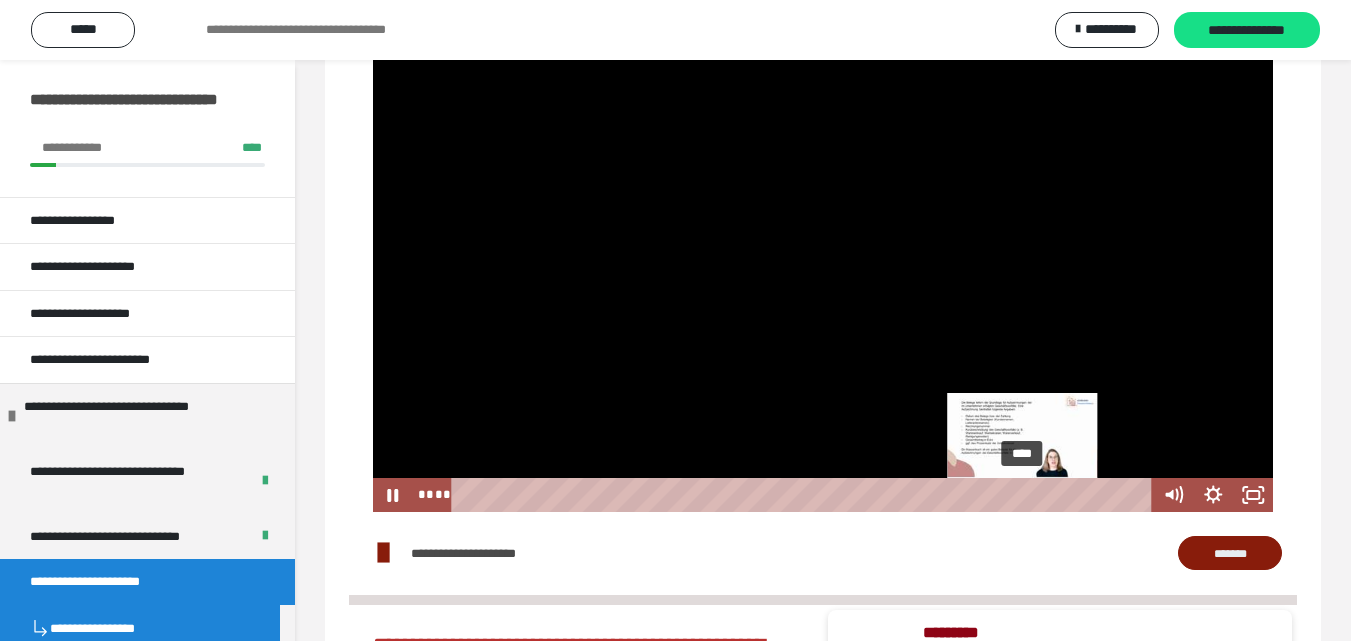 click on "****" at bounding box center (804, 495) 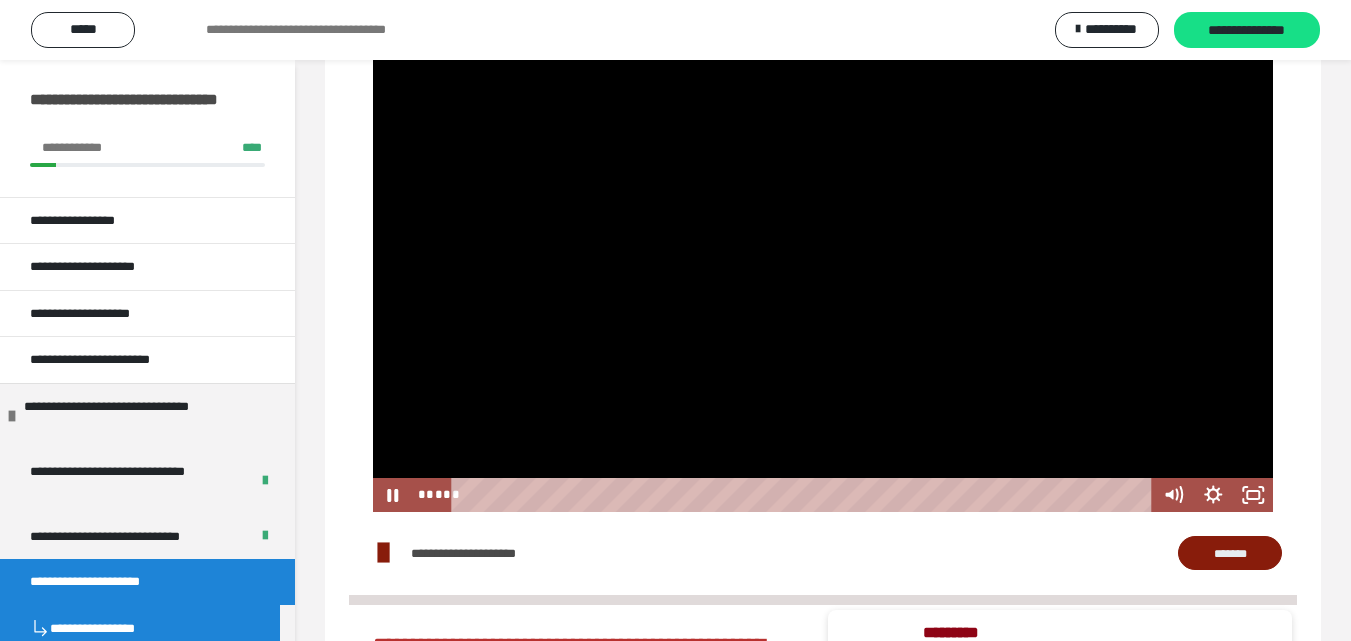 click at bounding box center [823, 258] 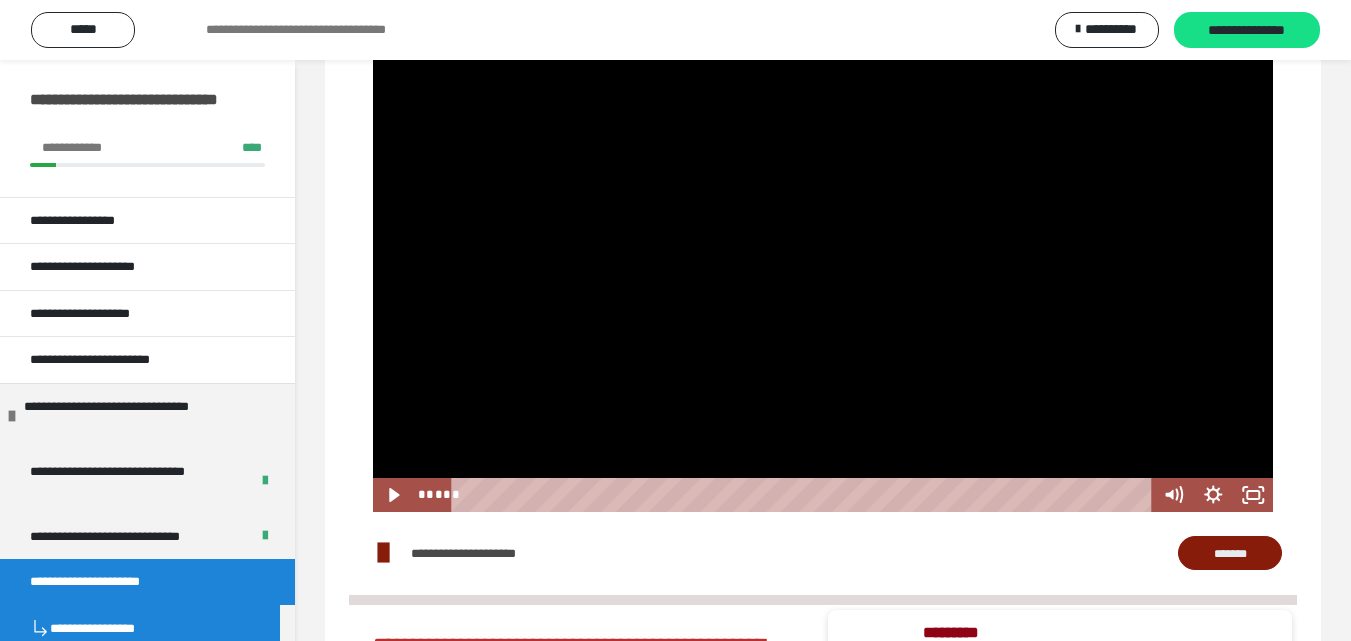 click at bounding box center [823, 258] 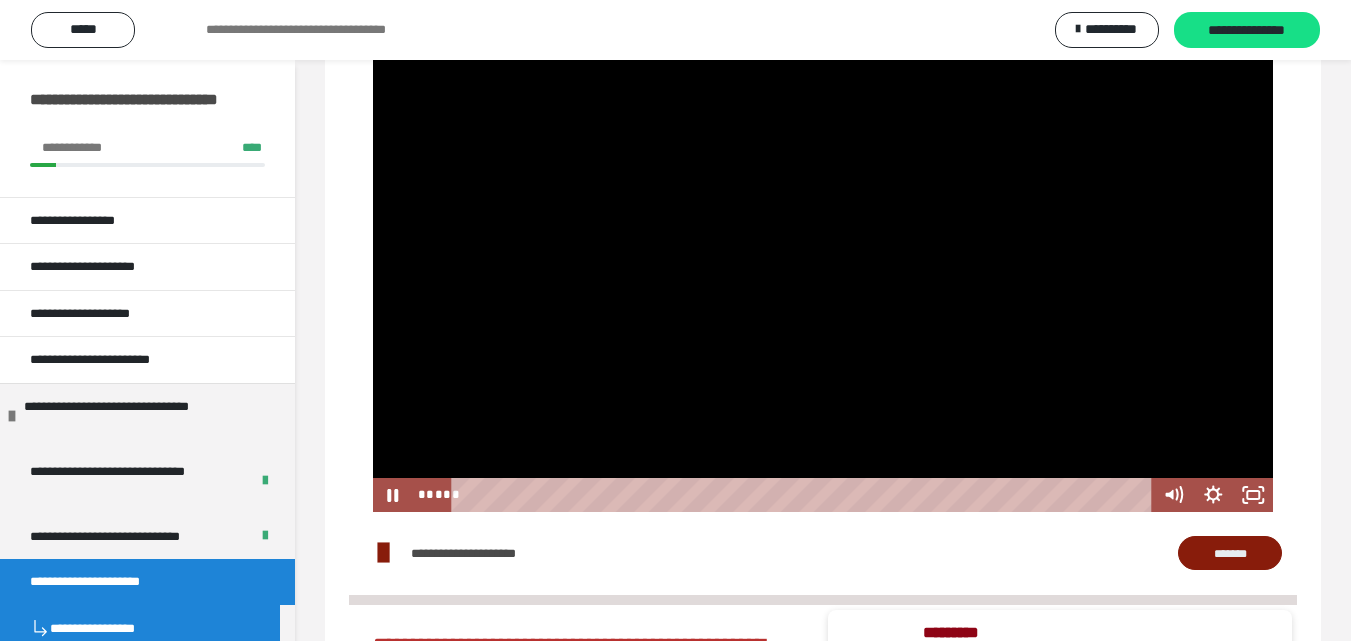 click at bounding box center [823, 258] 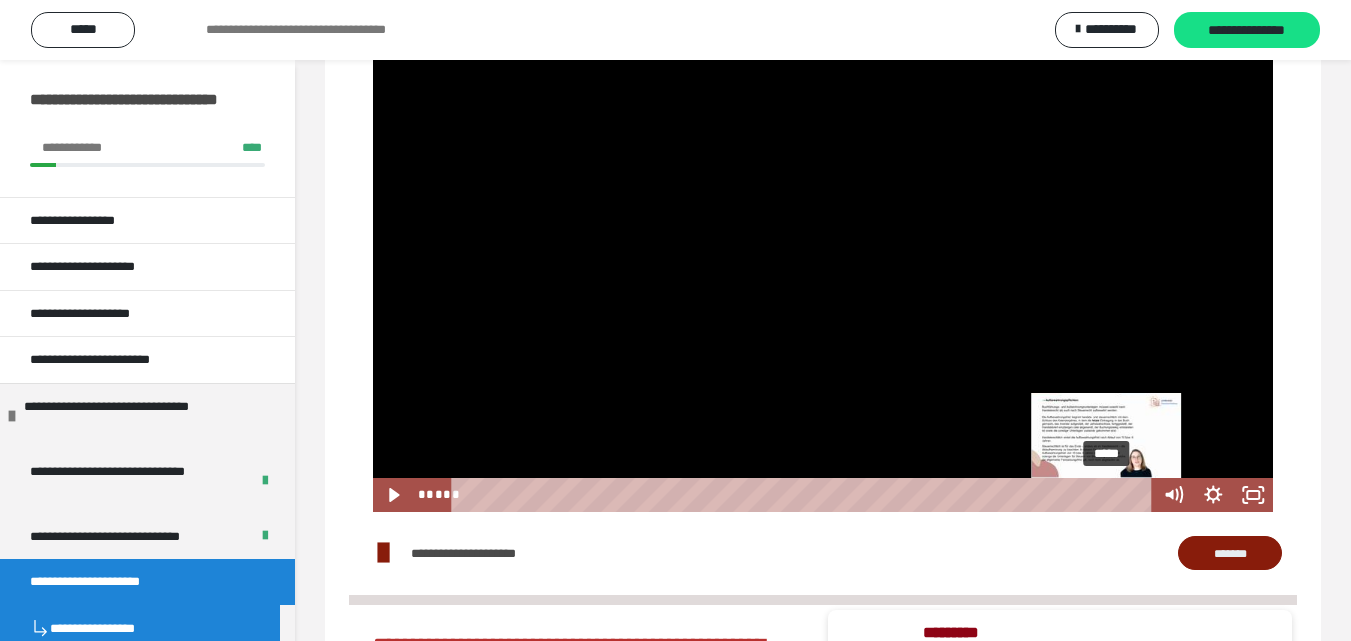 click on "*****" at bounding box center [804, 495] 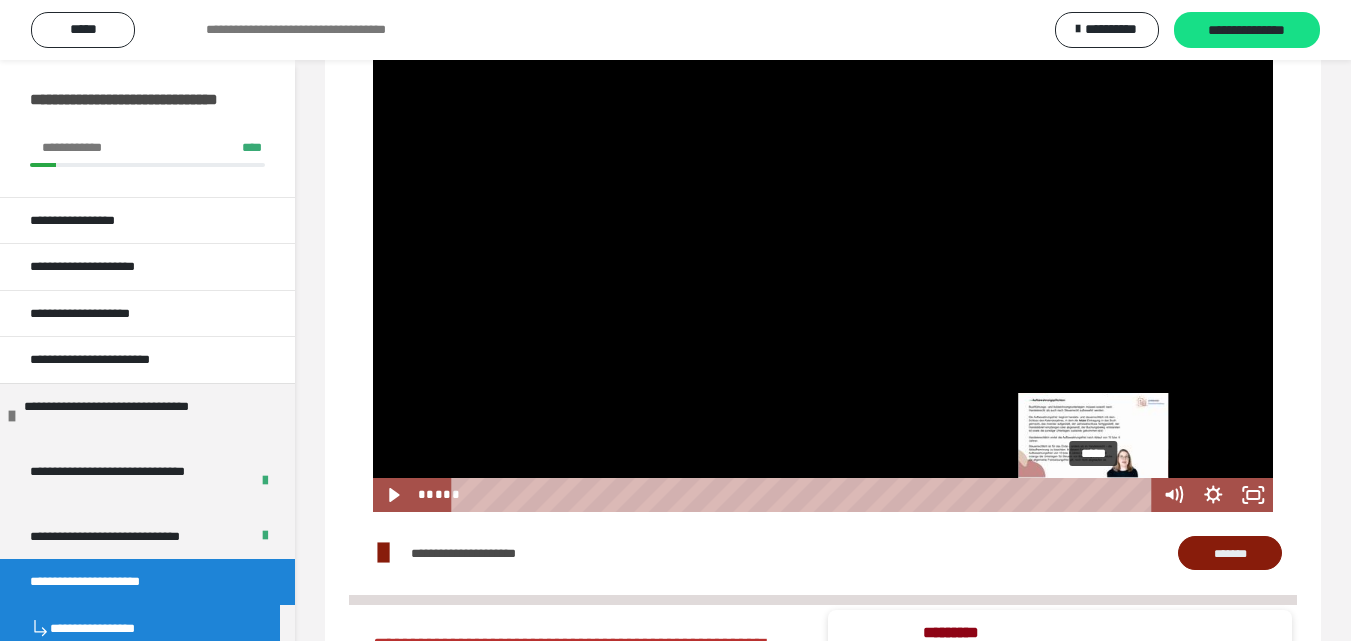 click on "*****" at bounding box center (804, 495) 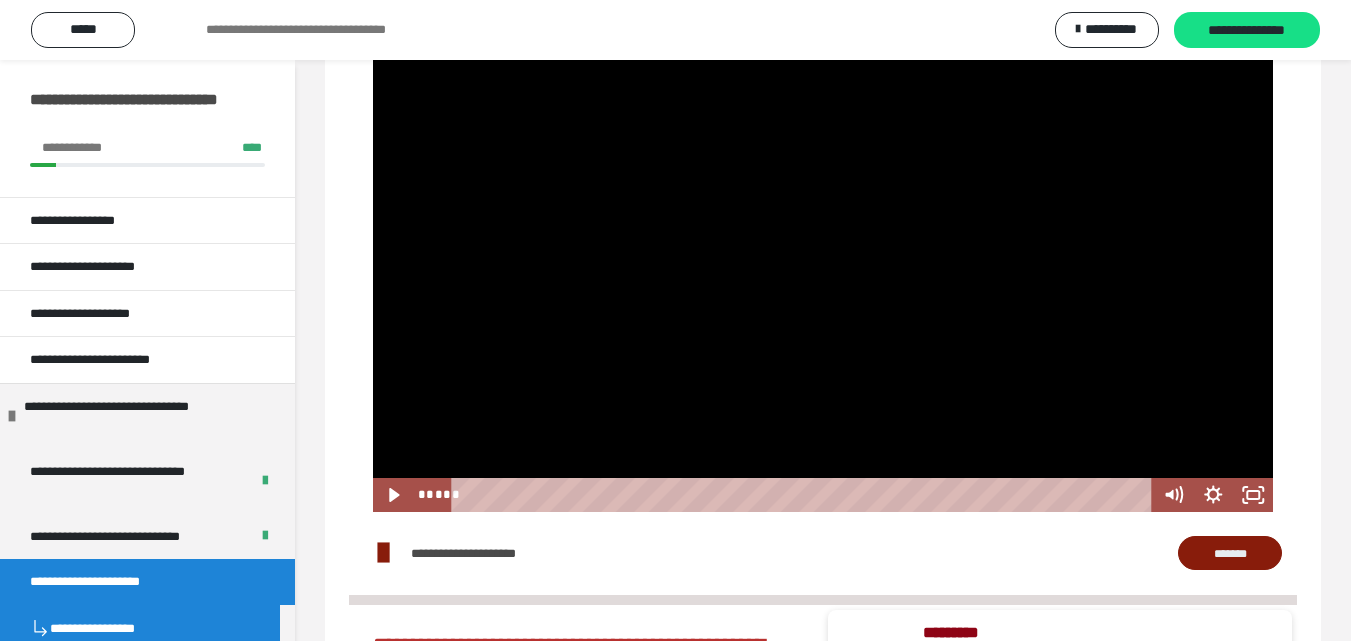 click at bounding box center [823, 258] 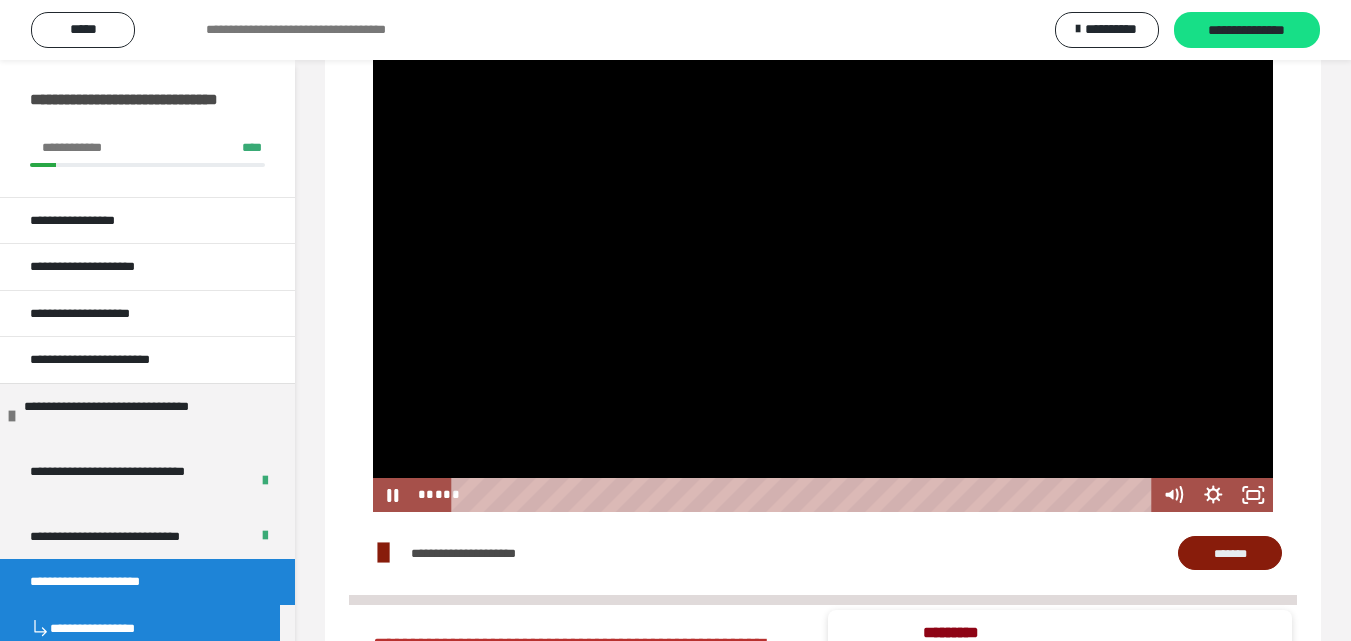 click at bounding box center [823, 258] 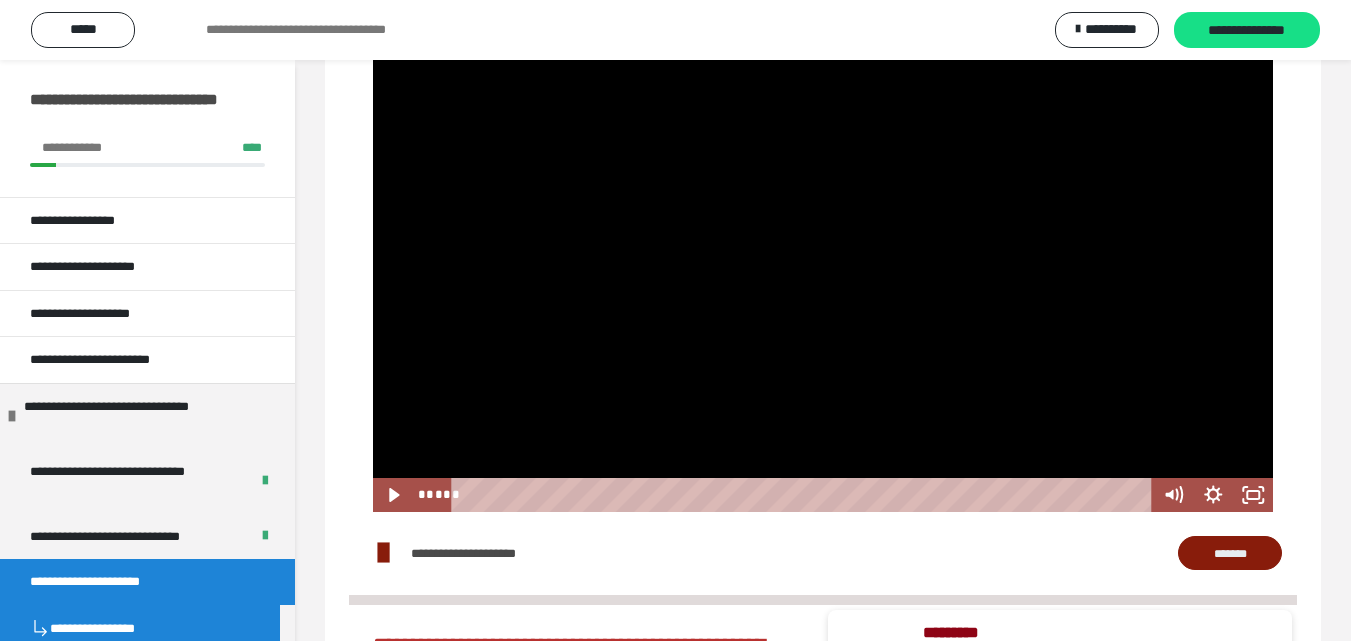 click at bounding box center [823, 258] 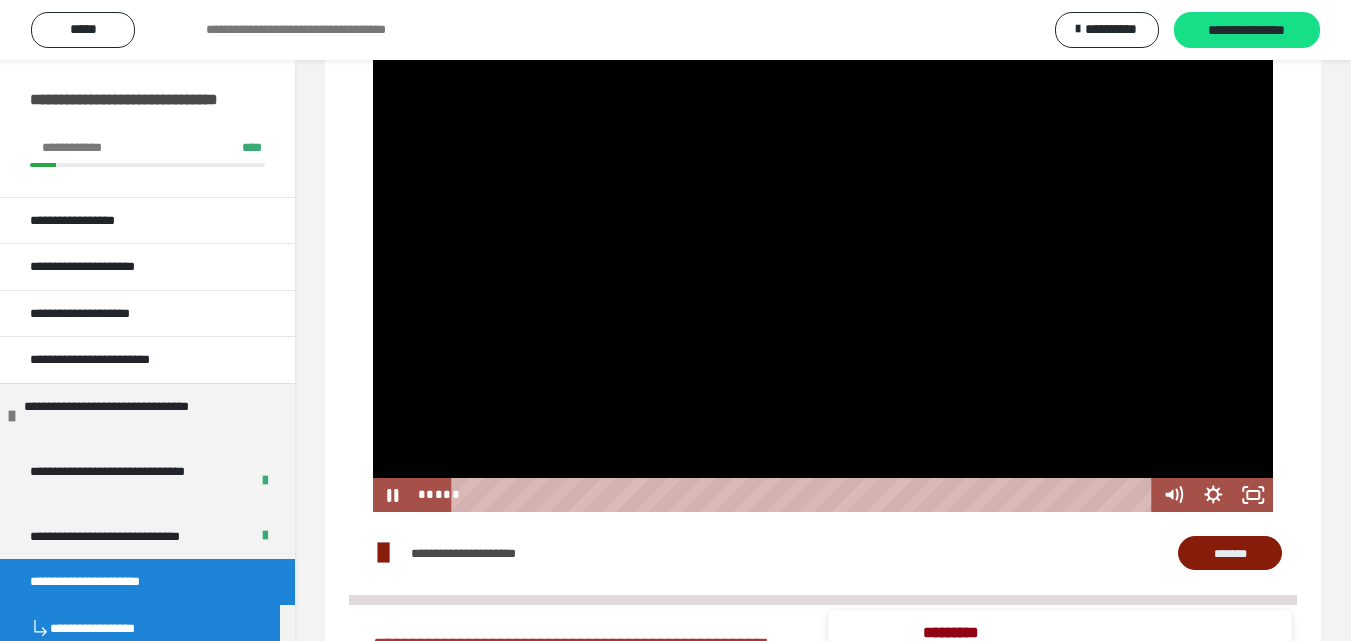 click at bounding box center (823, 258) 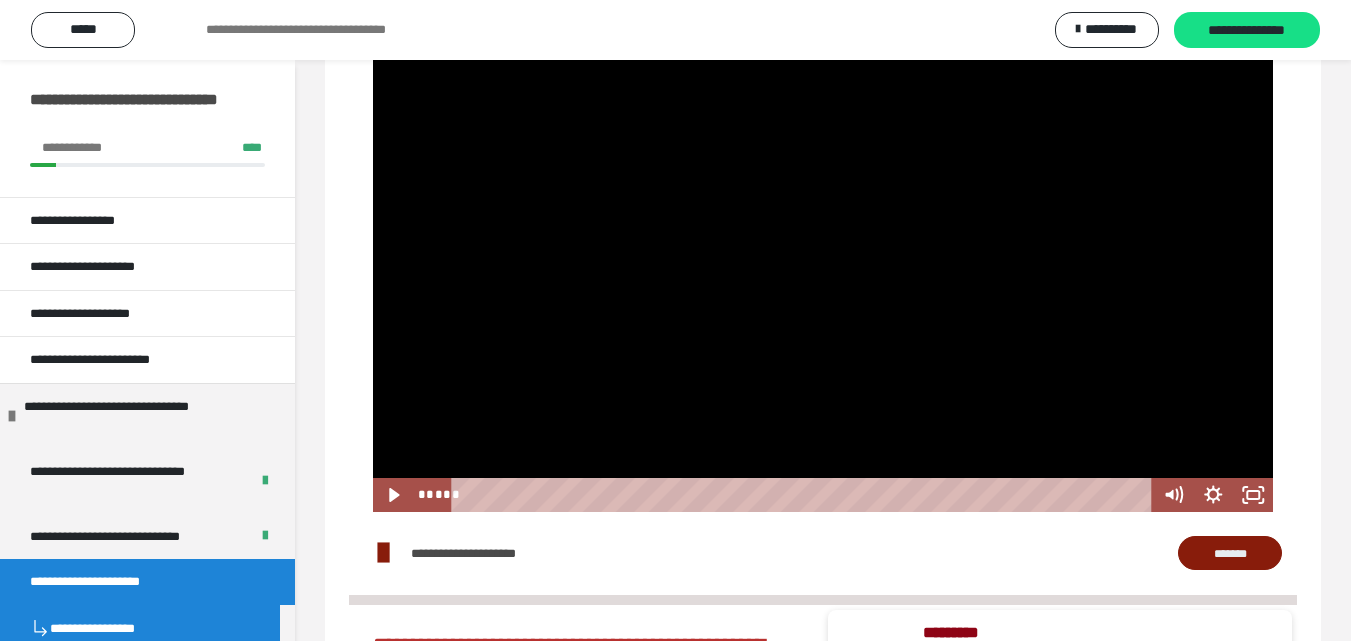 click at bounding box center (823, 258) 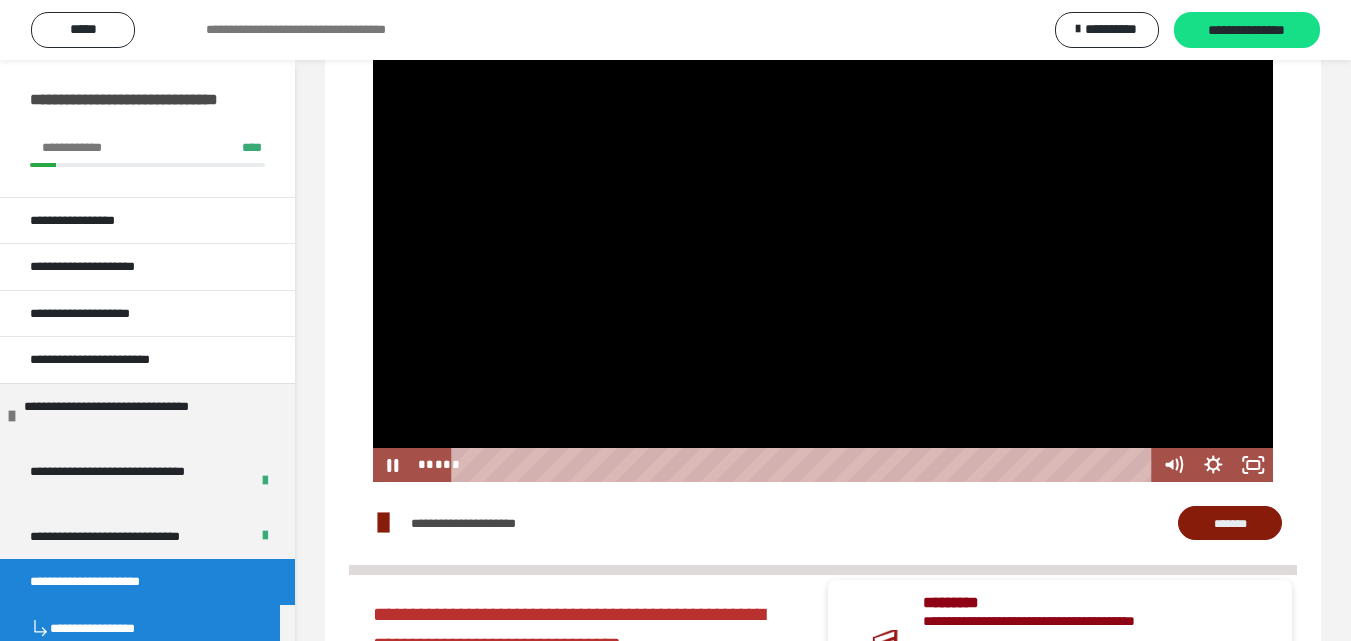 scroll, scrollTop: 1100, scrollLeft: 0, axis: vertical 